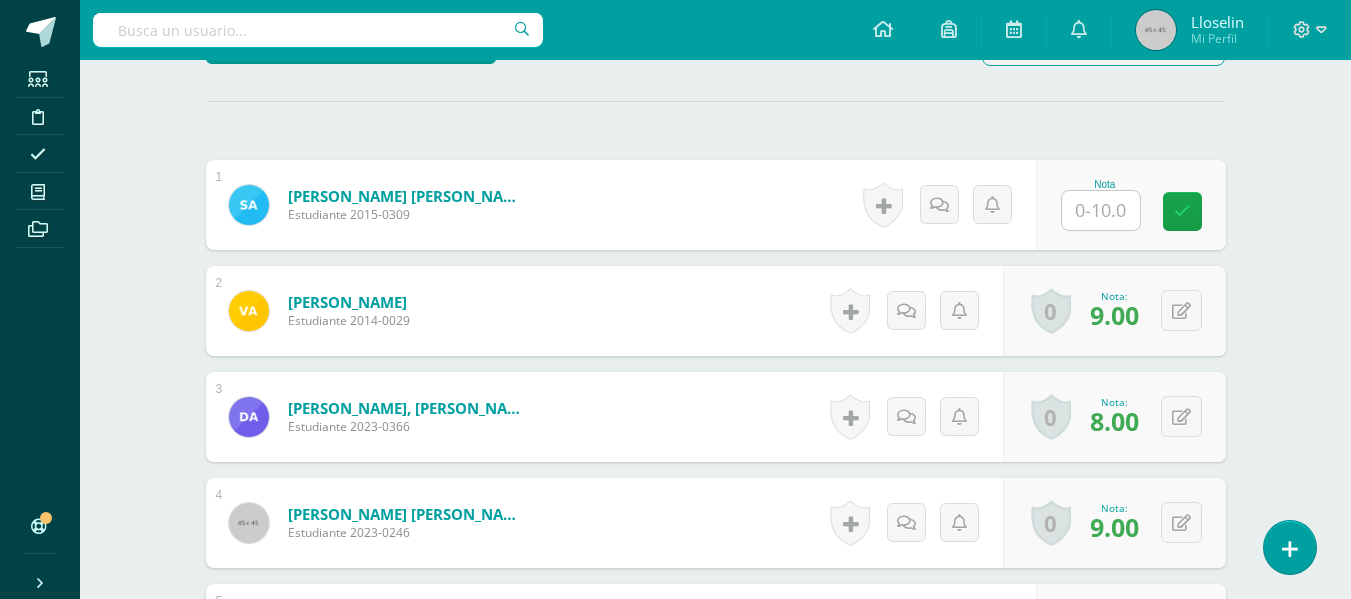scroll, scrollTop: 0, scrollLeft: 0, axis: both 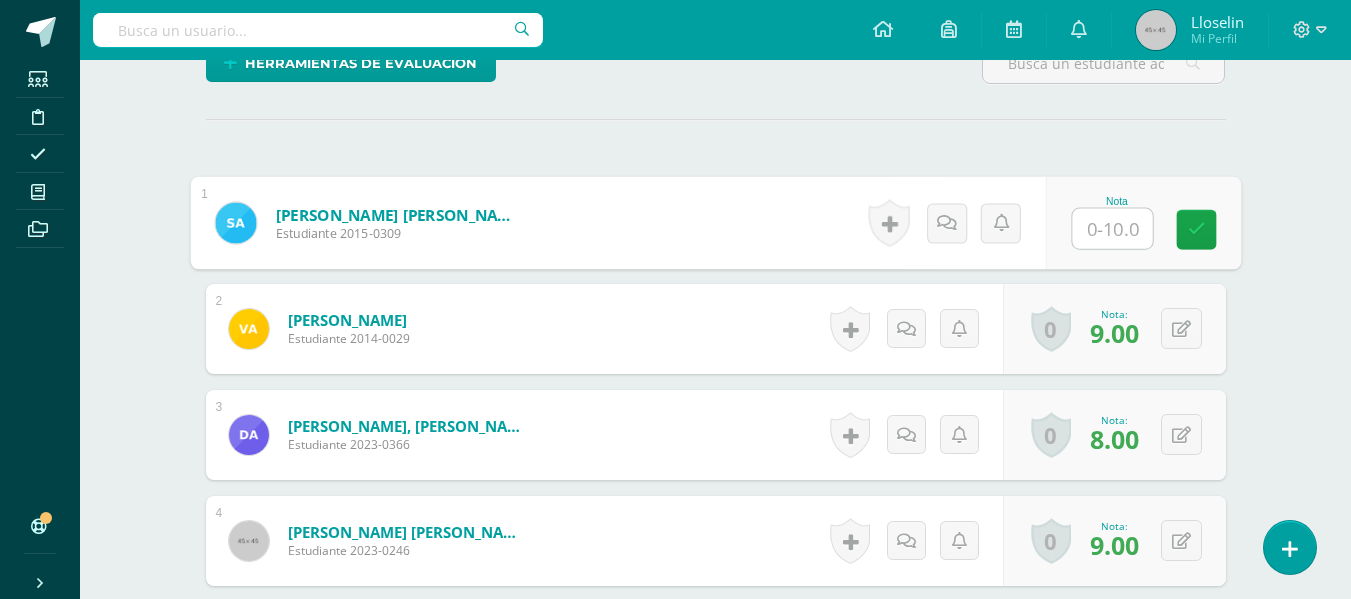 click at bounding box center [1112, 229] 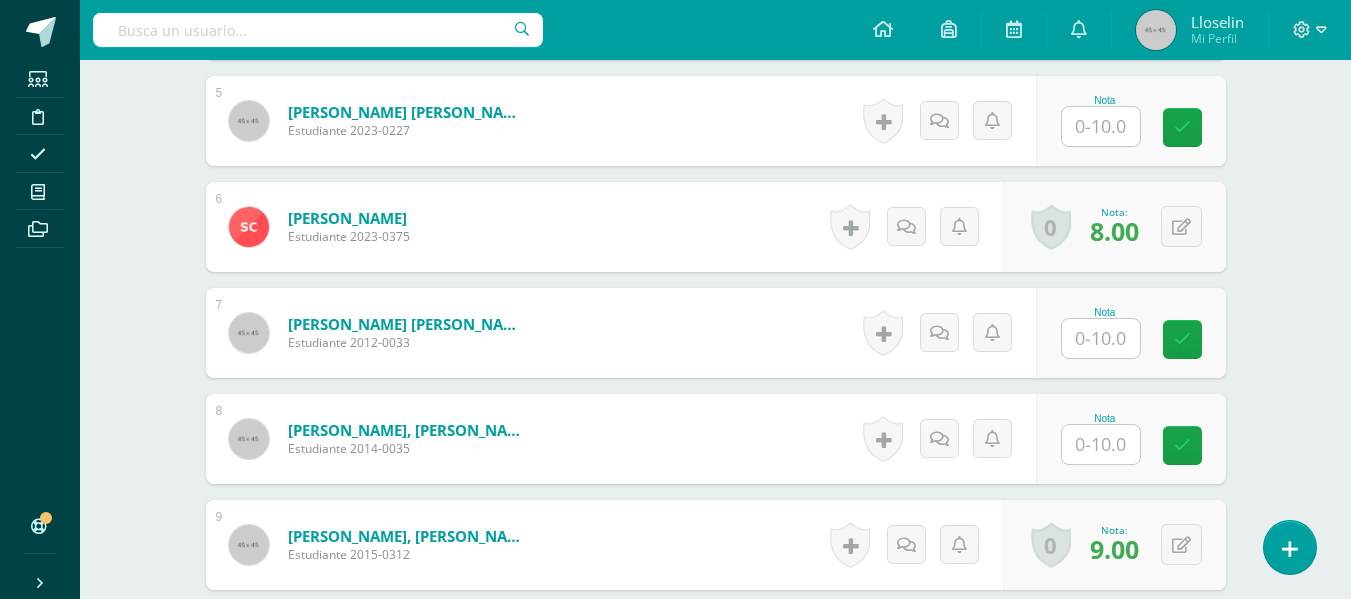 scroll, scrollTop: 1068, scrollLeft: 0, axis: vertical 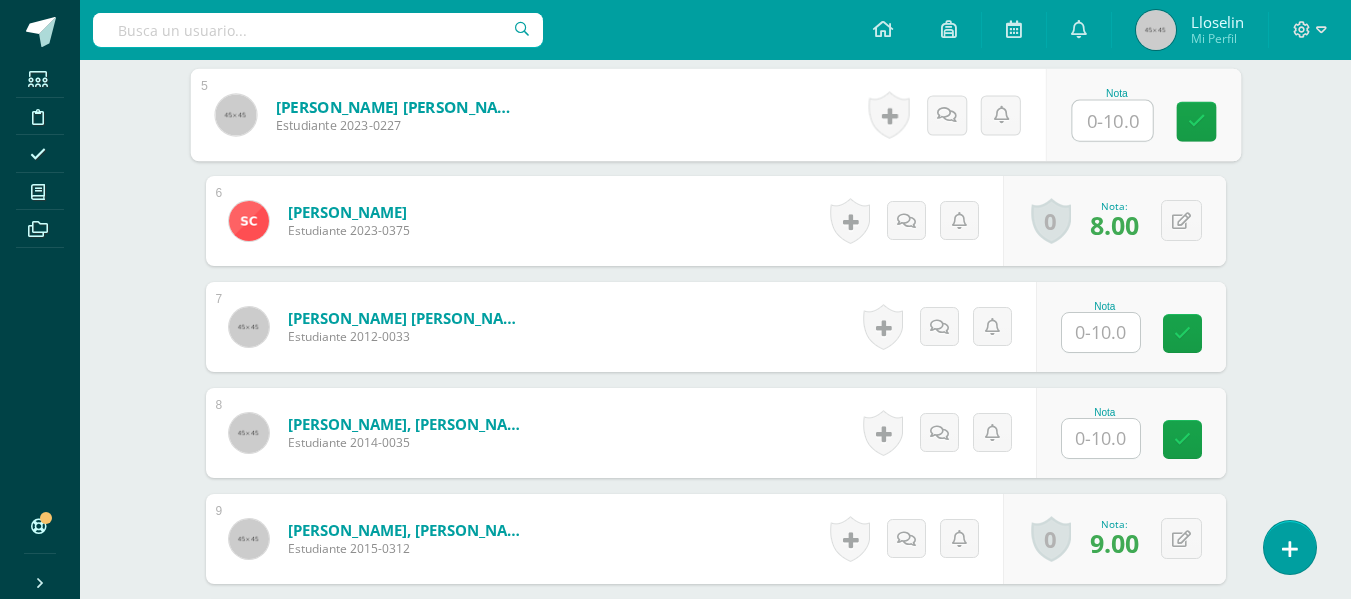 click at bounding box center [1112, 121] 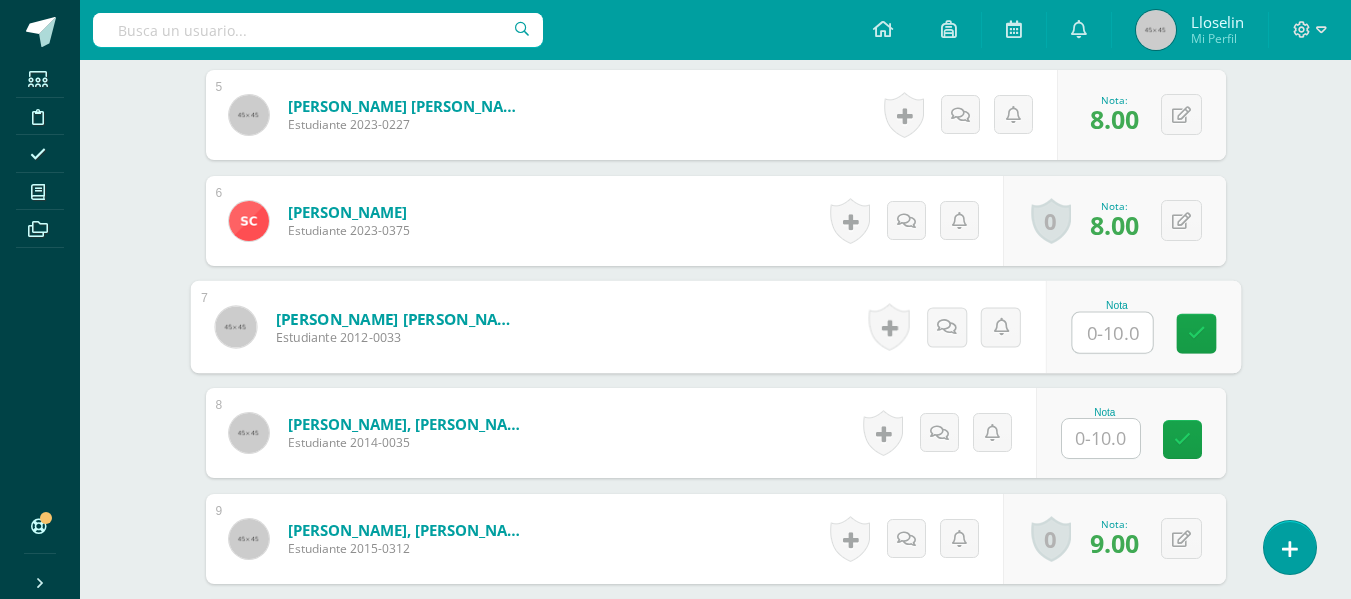 click at bounding box center (1112, 333) 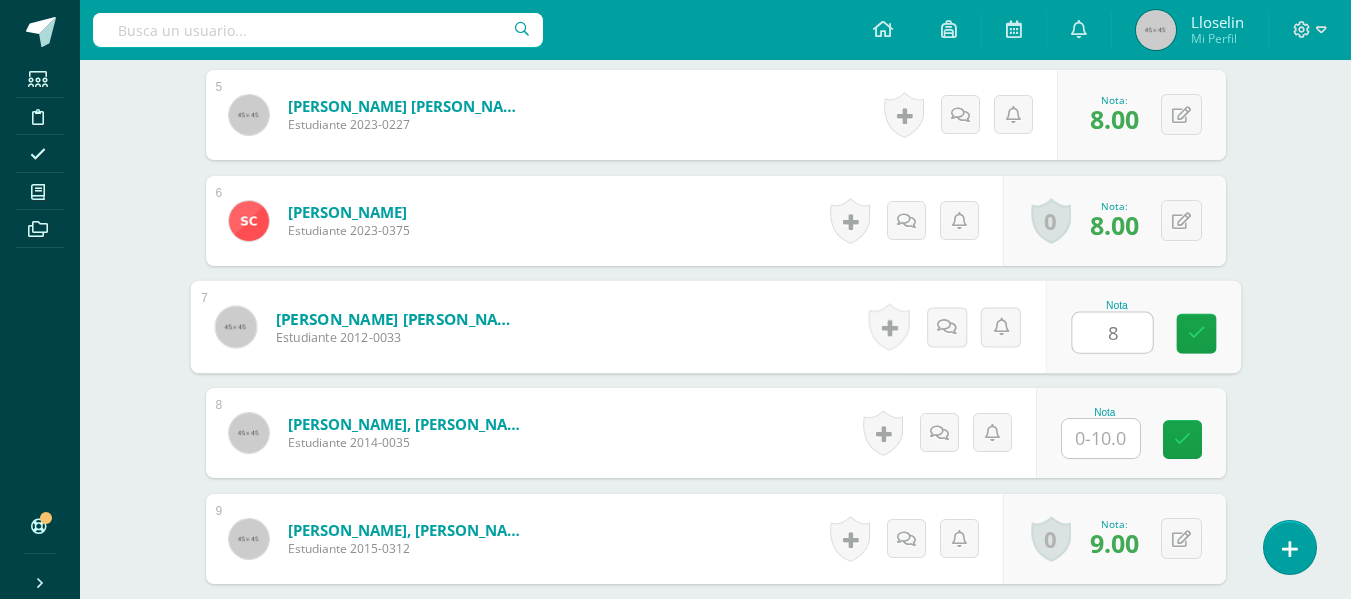 type on "8" 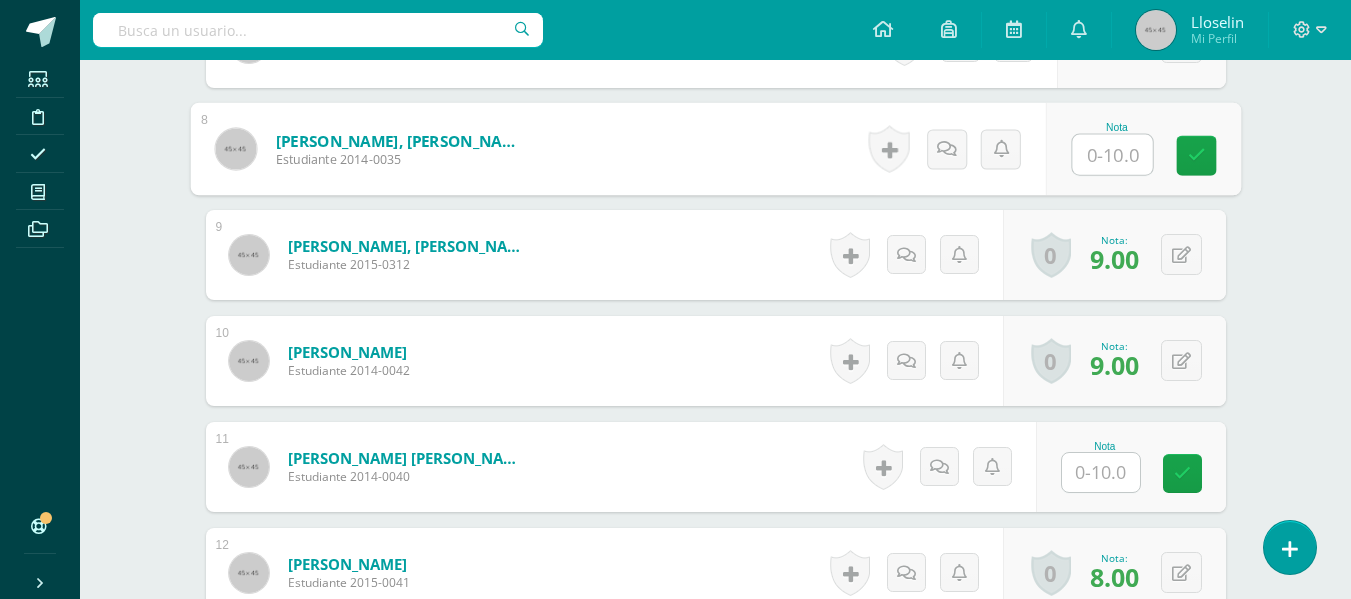 scroll, scrollTop: 1328, scrollLeft: 0, axis: vertical 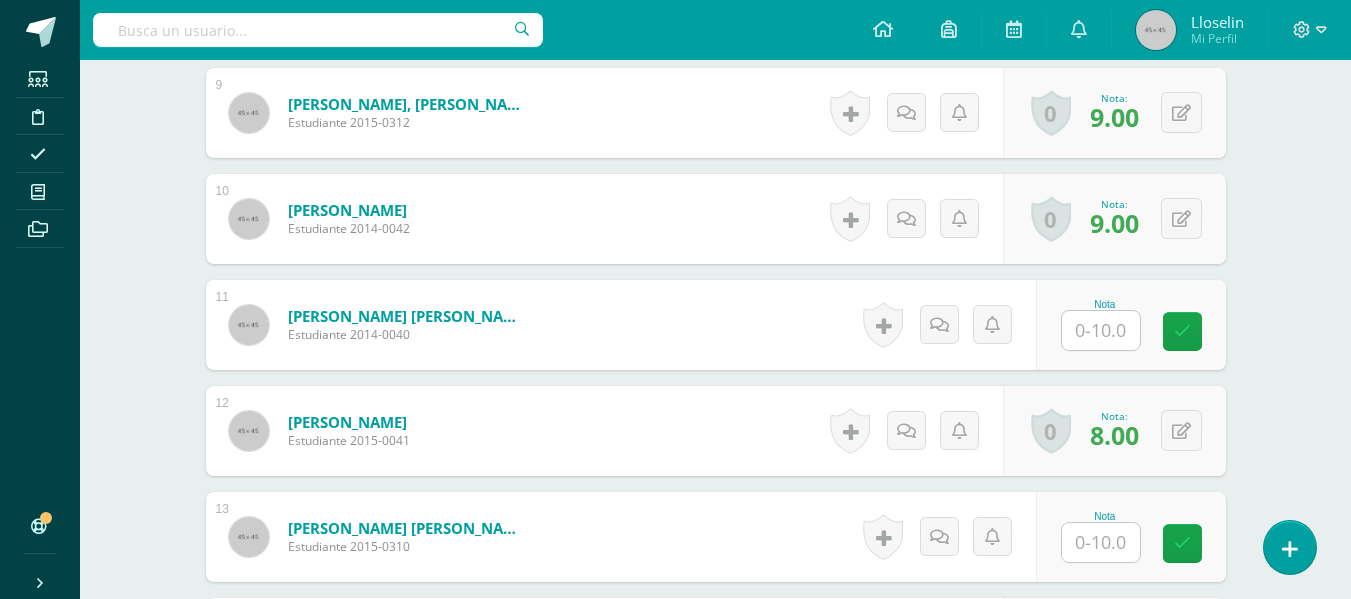 type on "8" 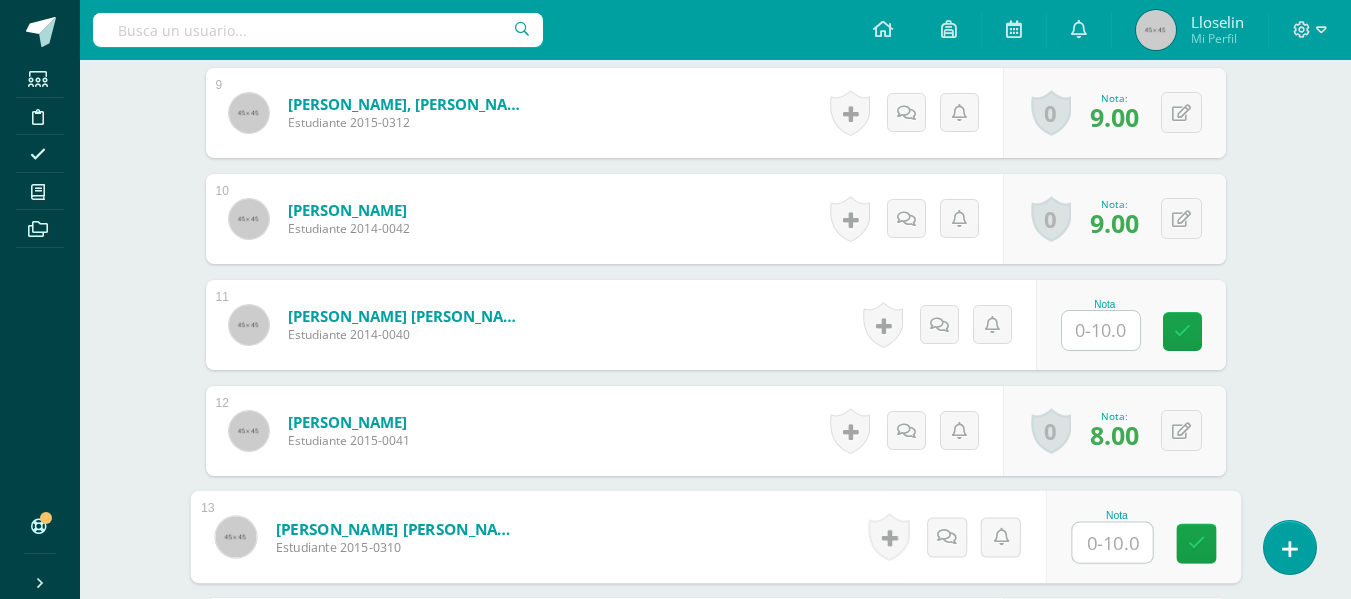 type on "8" 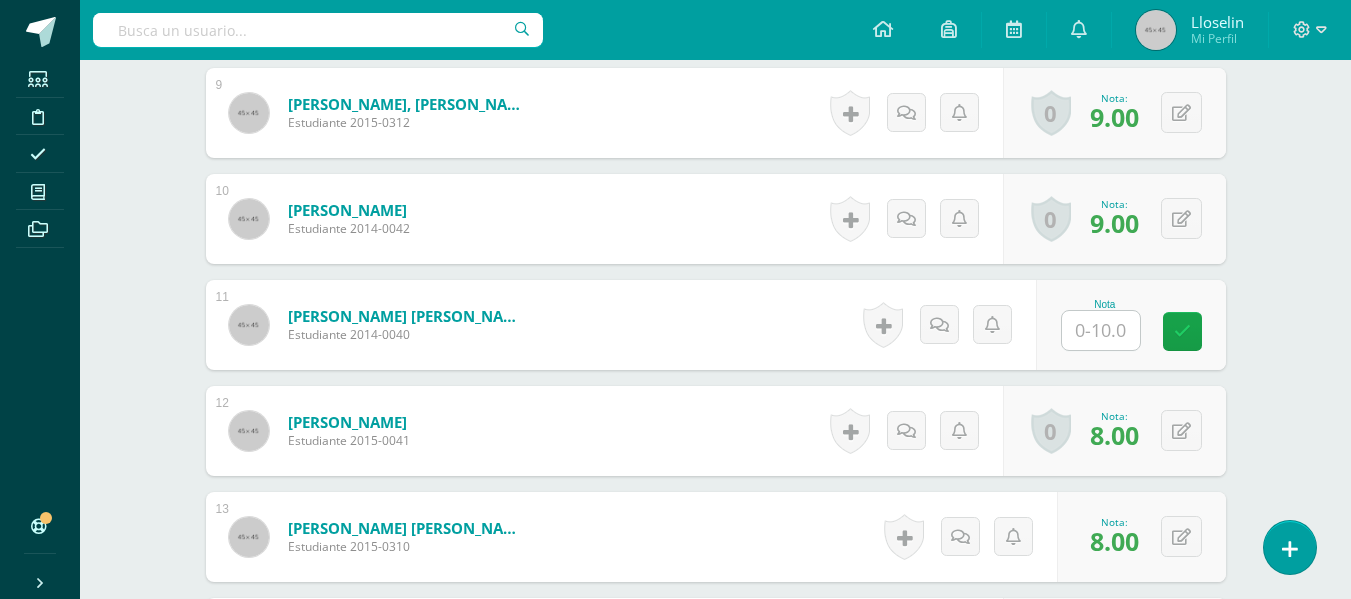 click at bounding box center [1101, 330] 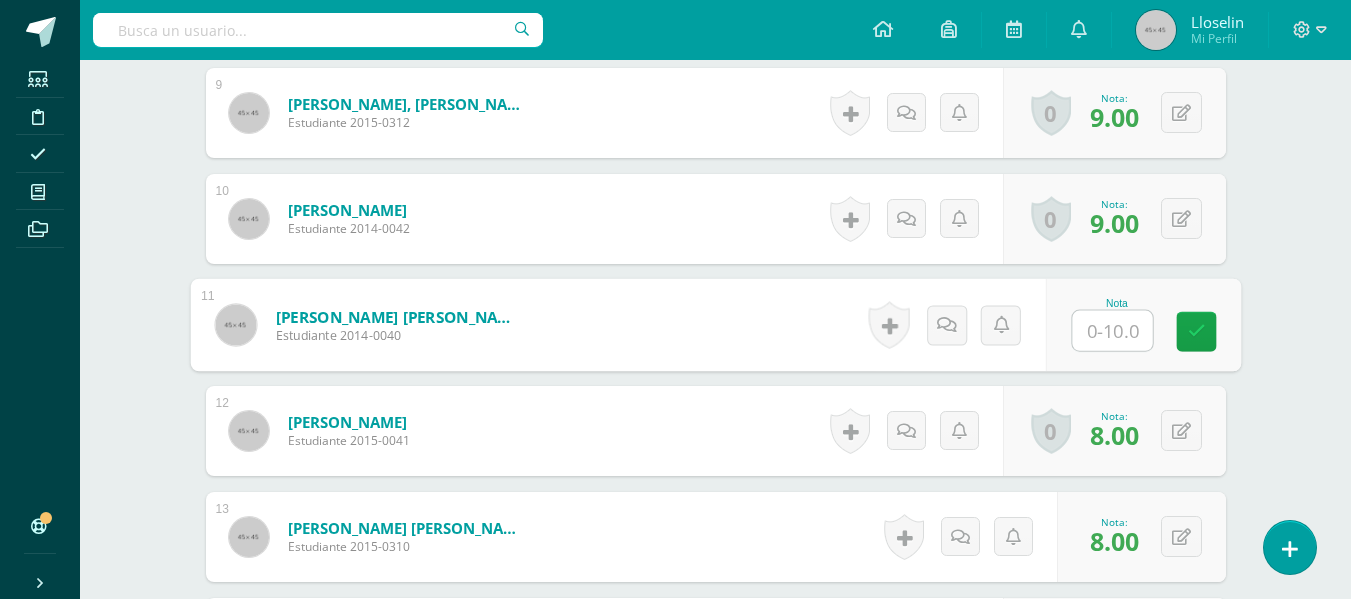 click at bounding box center [1112, 331] 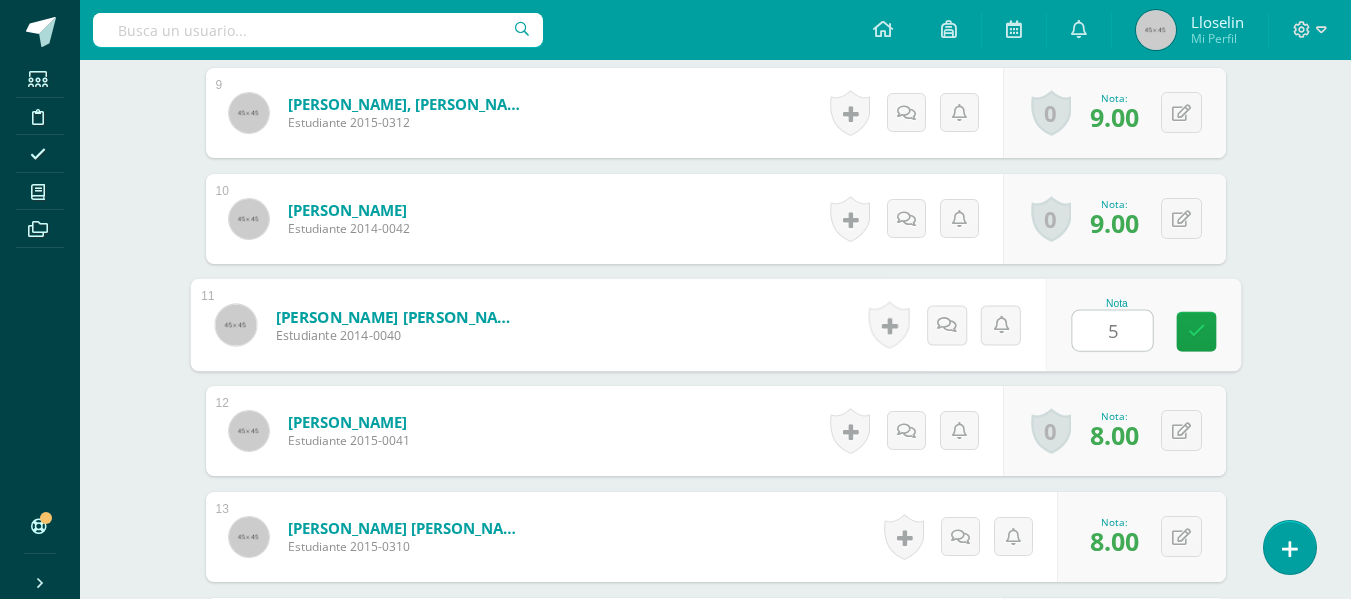 type 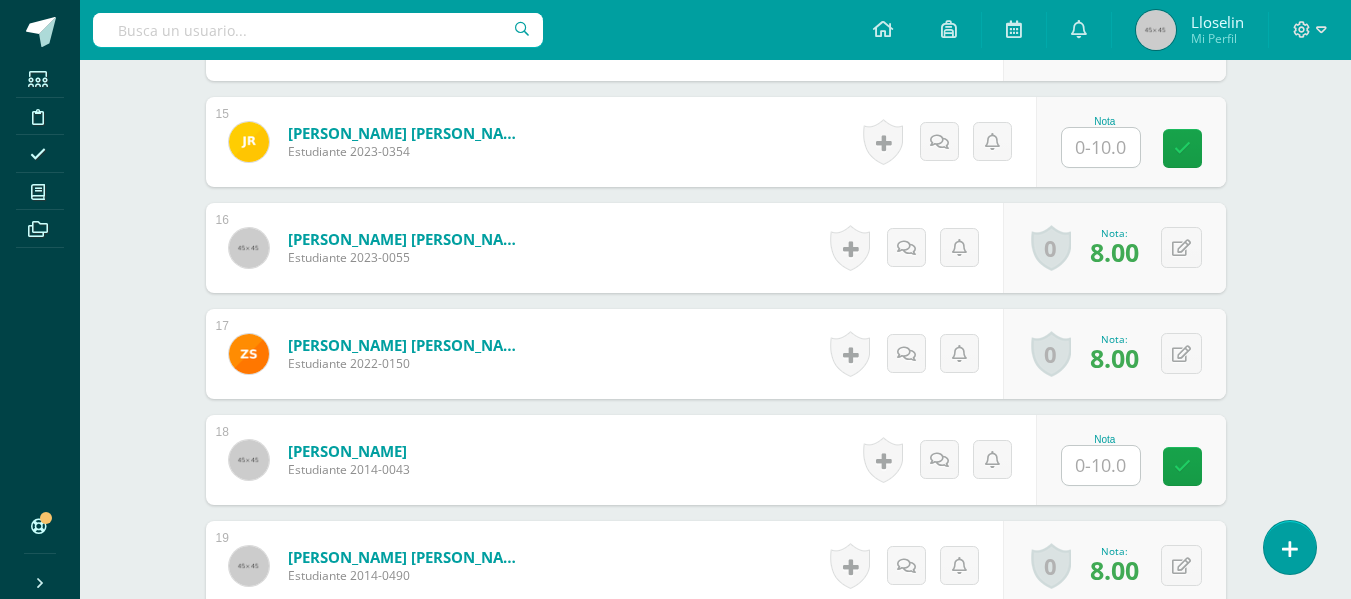 scroll, scrollTop: 2072, scrollLeft: 0, axis: vertical 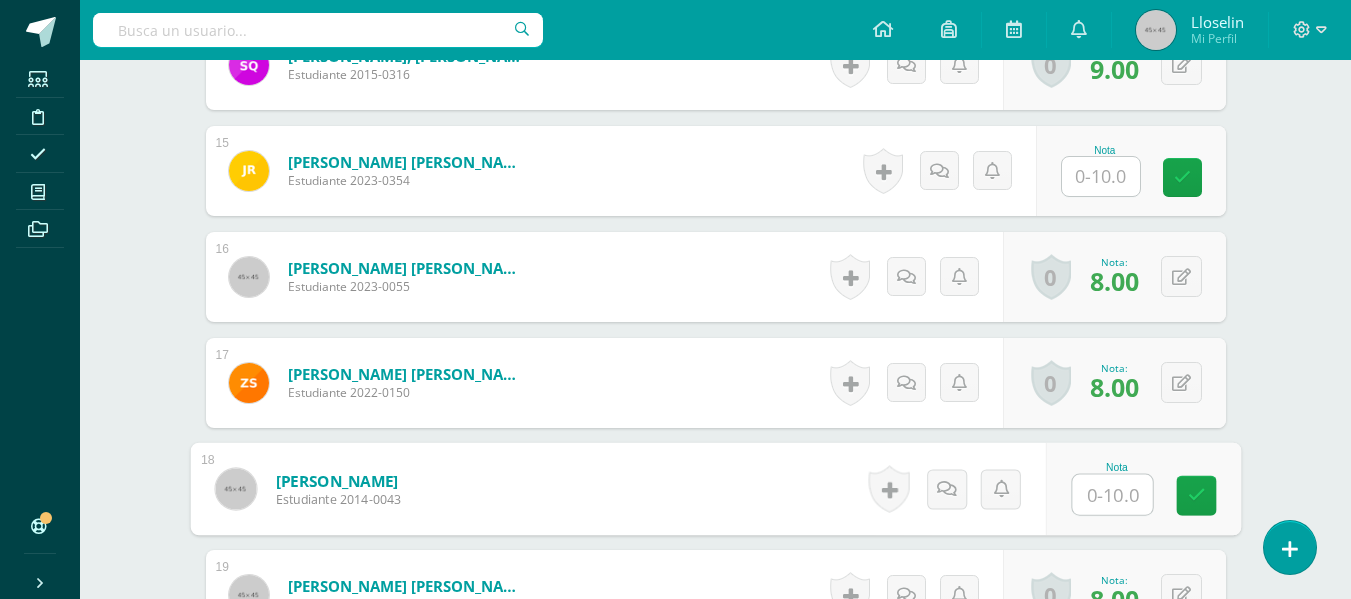 click at bounding box center (1112, 495) 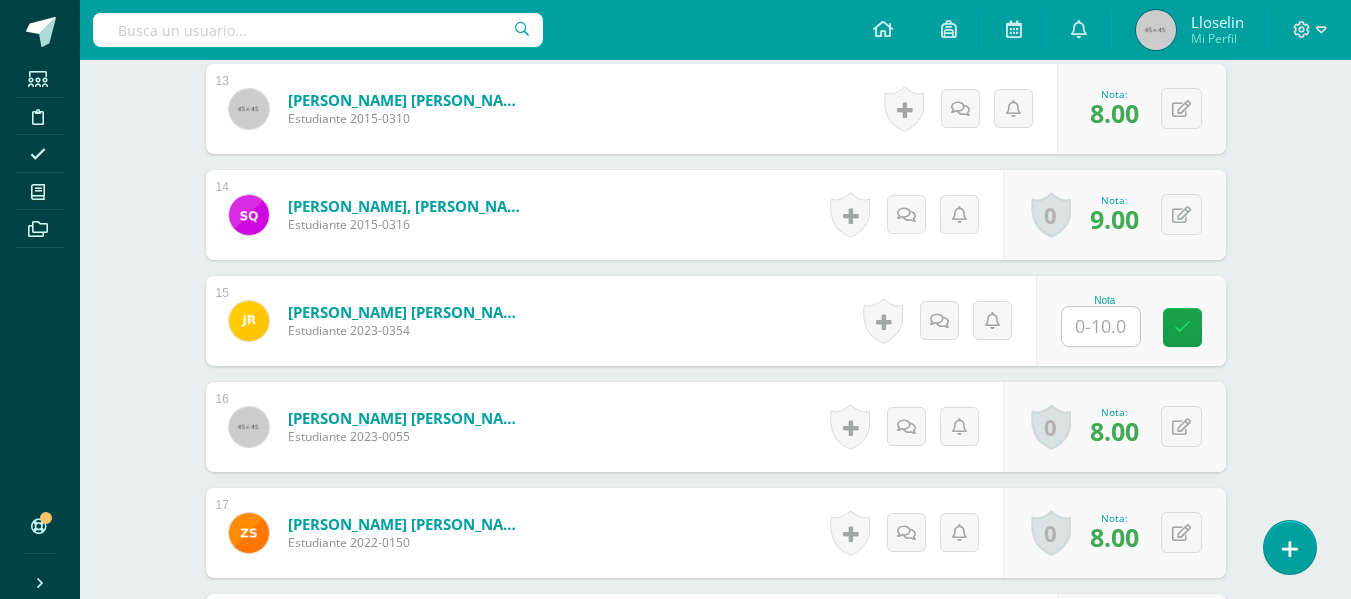 scroll, scrollTop: 1928, scrollLeft: 0, axis: vertical 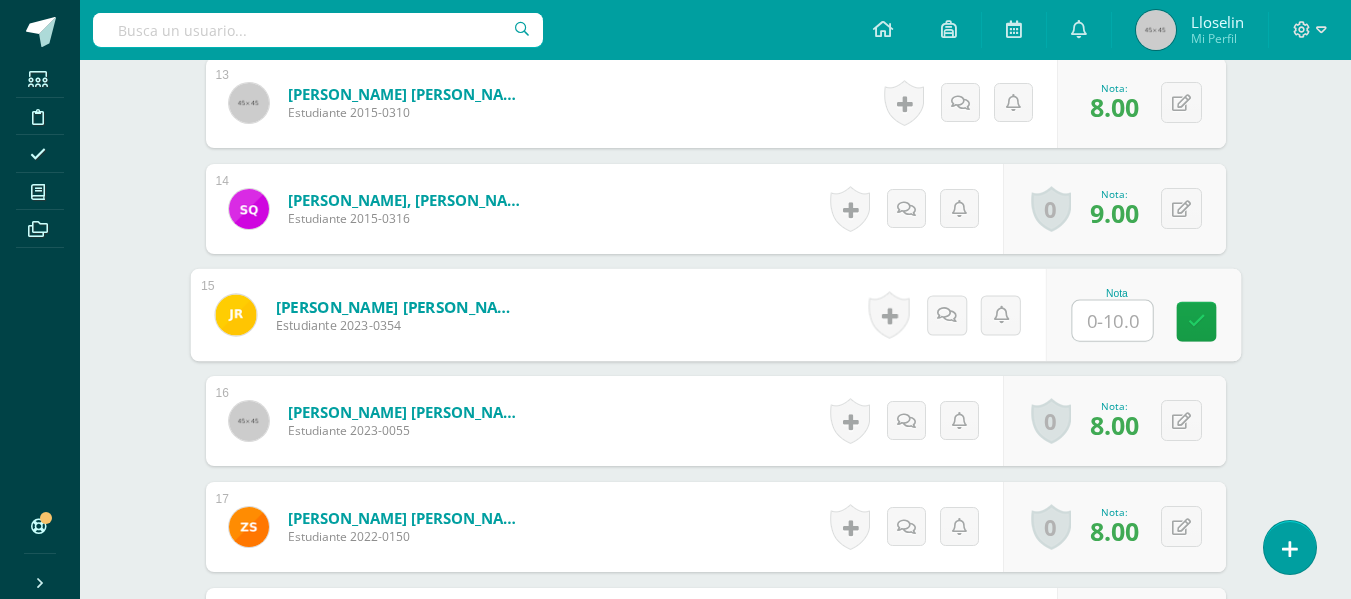 click at bounding box center (1112, 321) 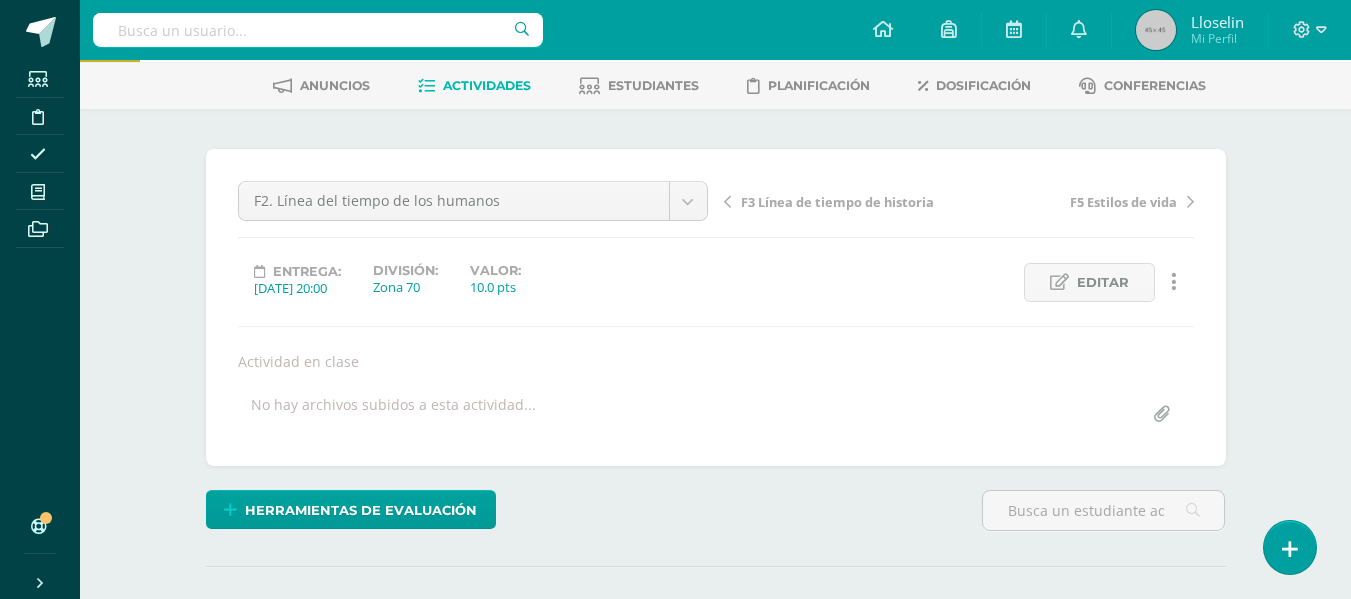 scroll, scrollTop: 0, scrollLeft: 0, axis: both 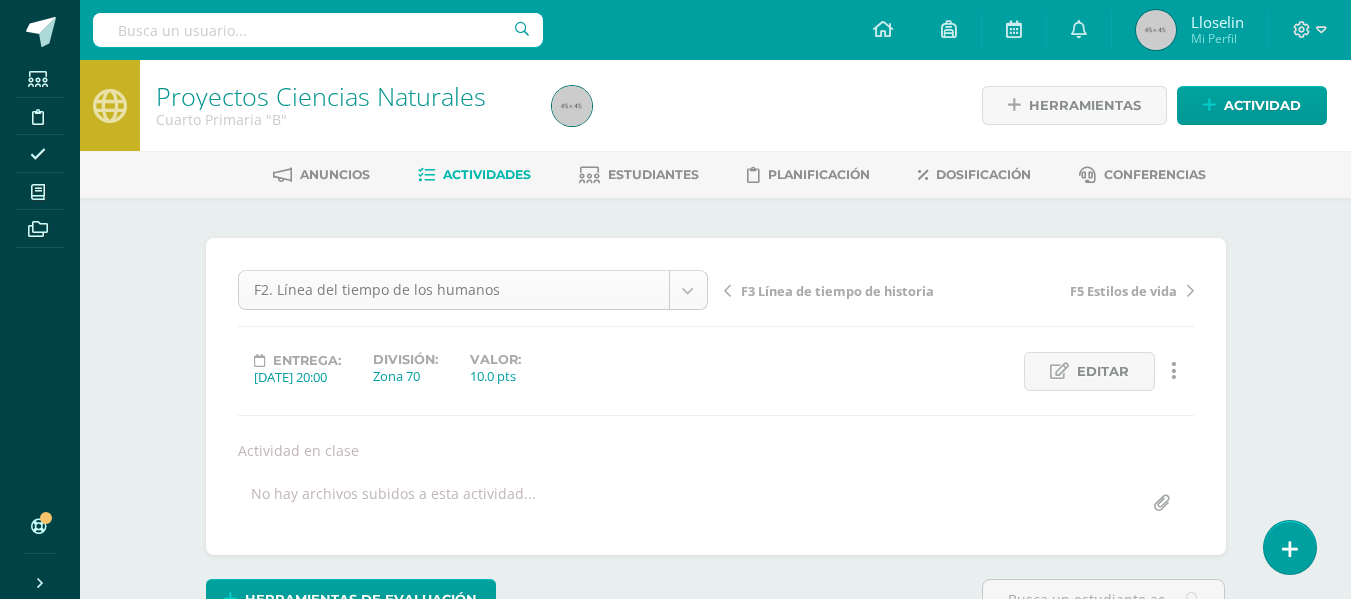 click on "Estudiantes Disciplina Asistencia Mis cursos Archivos Soporte
Centro de ayuda
Últimas actualizaciones
10+ Cerrar panel
Proyectos Ciencias
Tercero
Primaria
"A"
Actividades Estudiantes Planificación Dosificación
Proyectos Sociales
Tercero
Primaria
"A"
Actividades Estudiantes Planificación Dosificación
Proyectos Ciencias
Tercero
Primaria
"B"
Actividades Estudiantes Planificación Dosificación
Proyectos Sociales
Actividades Estudiantes Planificación Mi Perfil" at bounding box center (675, 1629) 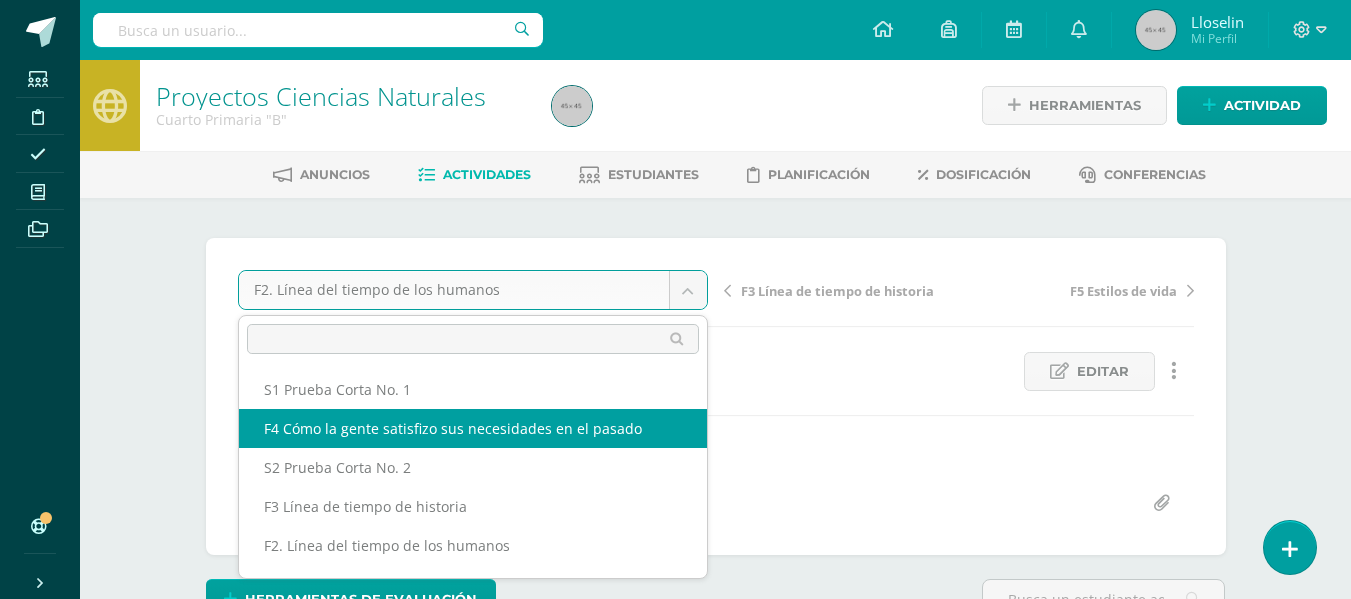 select on "/dashboard/teacher/grade-activity/44173/" 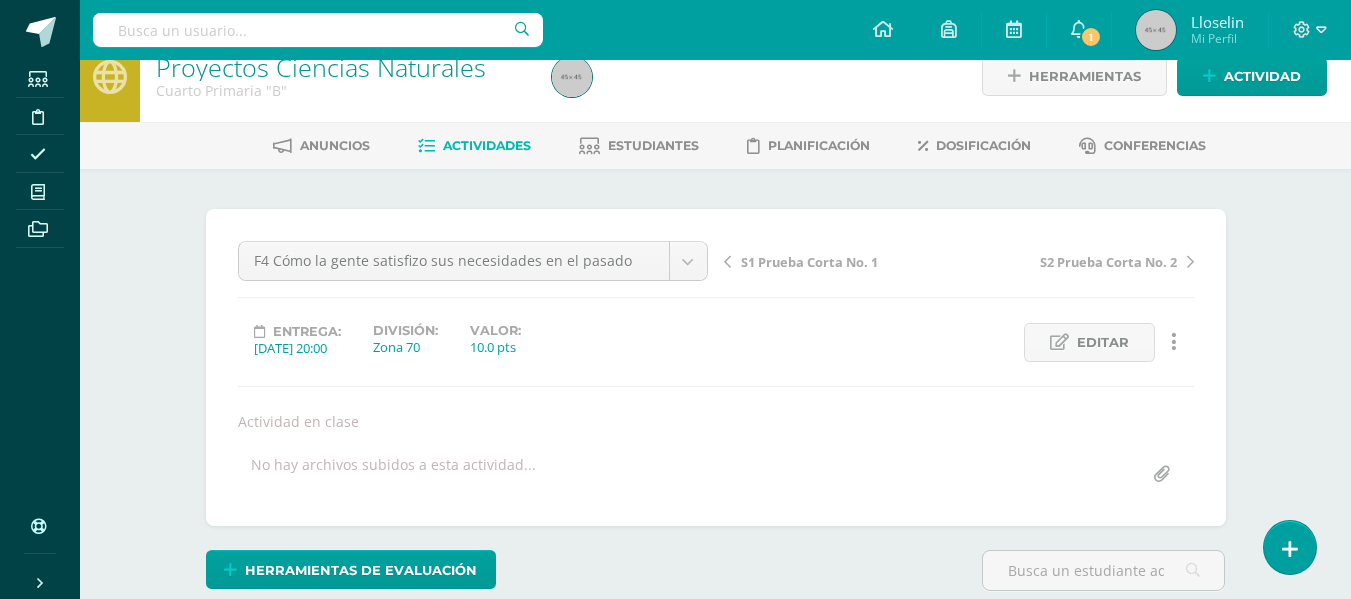 scroll, scrollTop: 0, scrollLeft: 0, axis: both 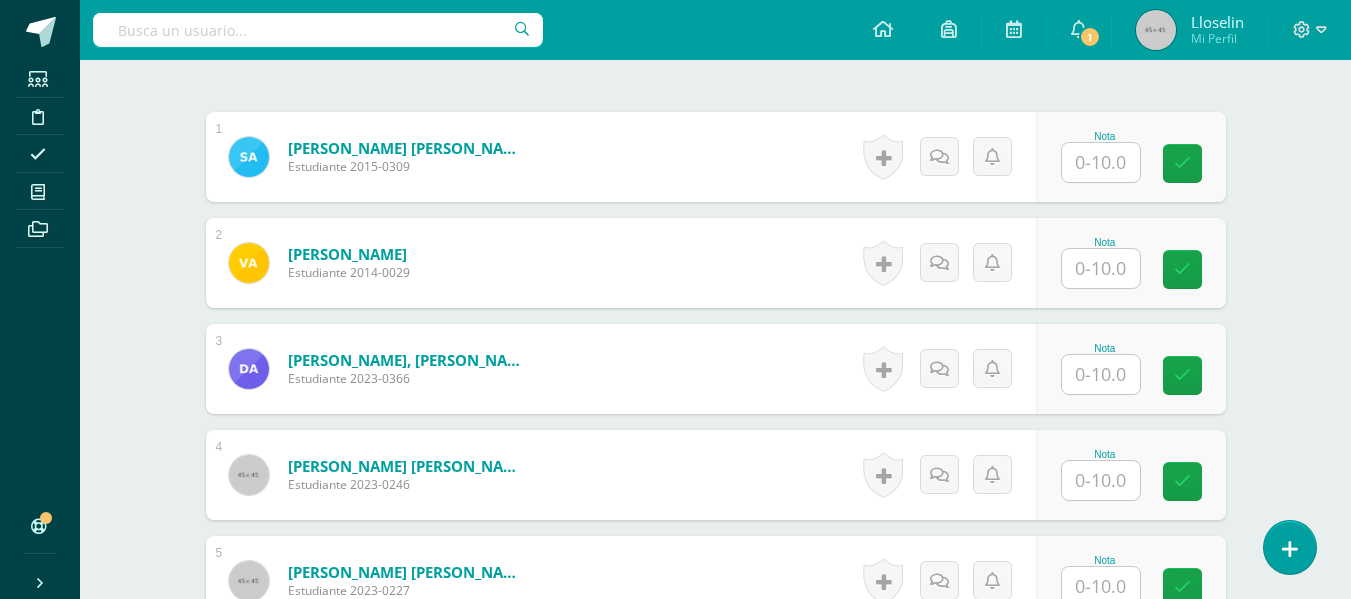 click at bounding box center [1101, 480] 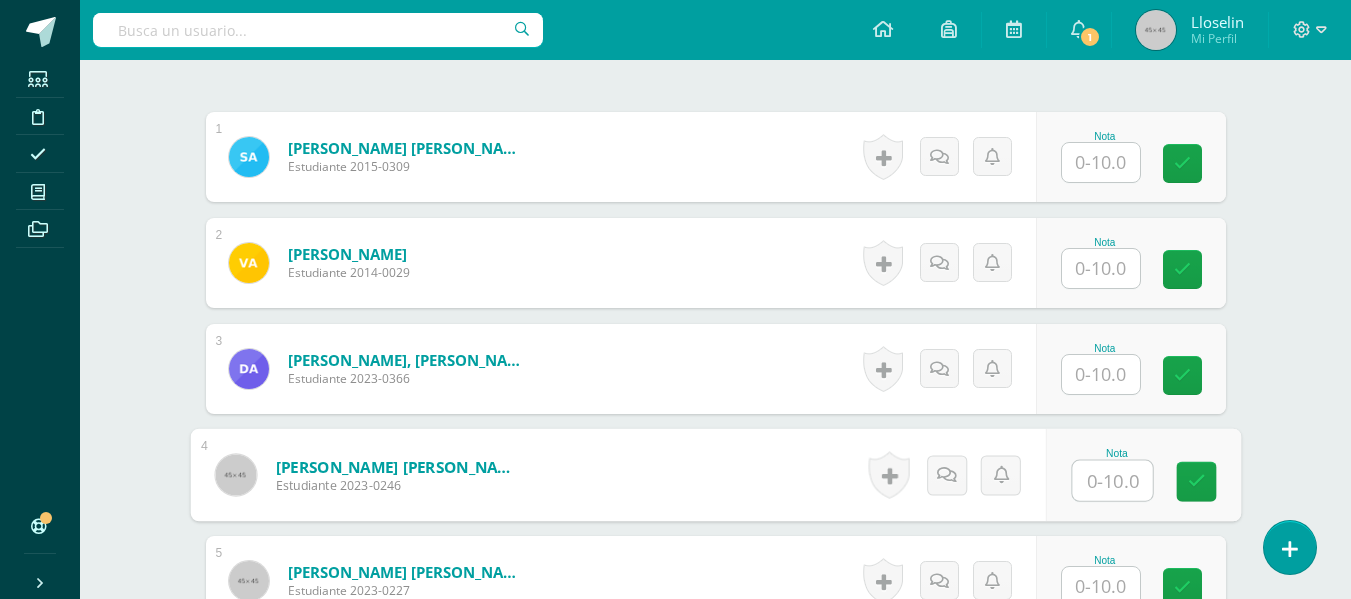 scroll, scrollTop: 0, scrollLeft: 0, axis: both 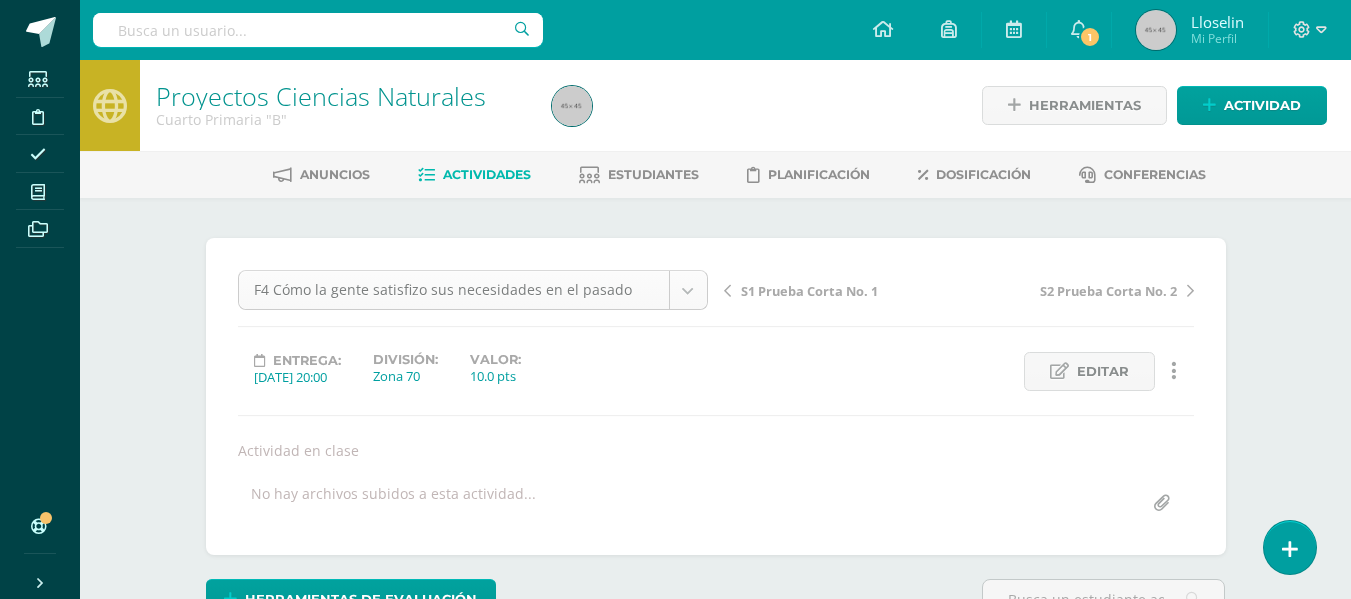 click on "Estudiantes Disciplina Asistencia Mis cursos Archivos Soporte
Centro de ayuda
Últimas actualizaciones
10+ Cerrar panel
Proyectos Ciencias
Tercero
Primaria
"A"
Actividades Estudiantes Planificación Dosificación
Proyectos Sociales
Tercero
Primaria
"A"
Actividades Estudiantes Planificación Dosificación
Proyectos Ciencias
Tercero
Primaria
"B"
Actividades Estudiantes Planificación Dosificación
Proyectos Sociales
Actividades Estudiantes Planificación Mi Perfil" at bounding box center (675, 1629) 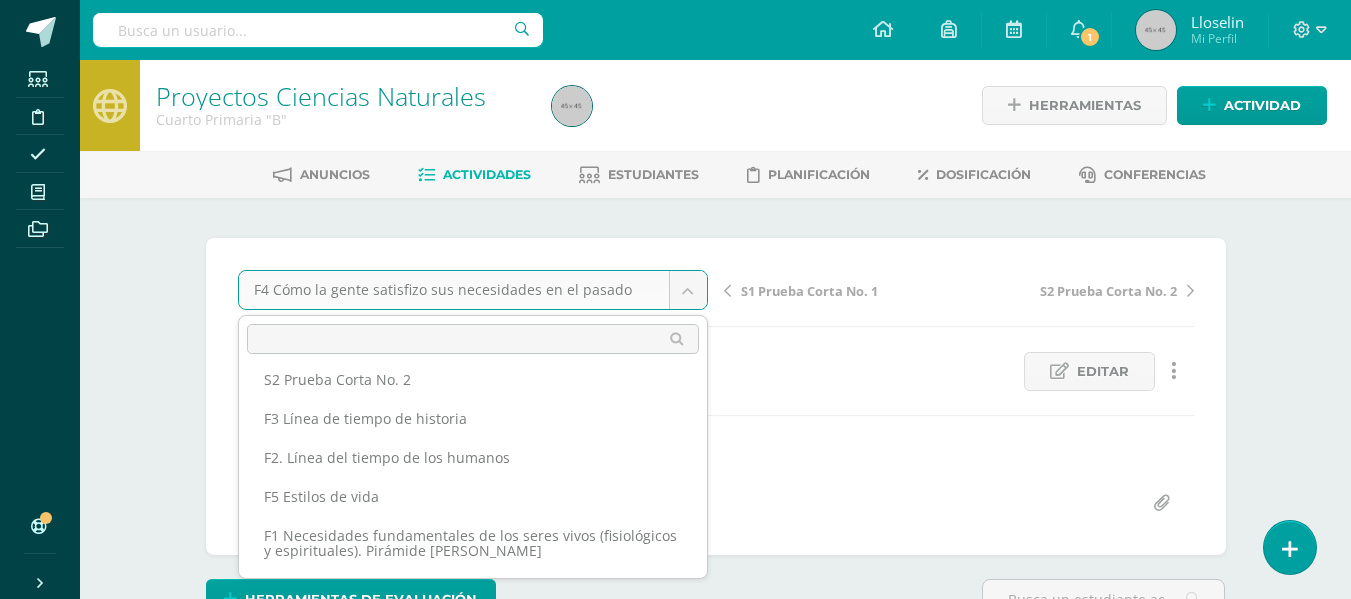 scroll, scrollTop: 0, scrollLeft: 0, axis: both 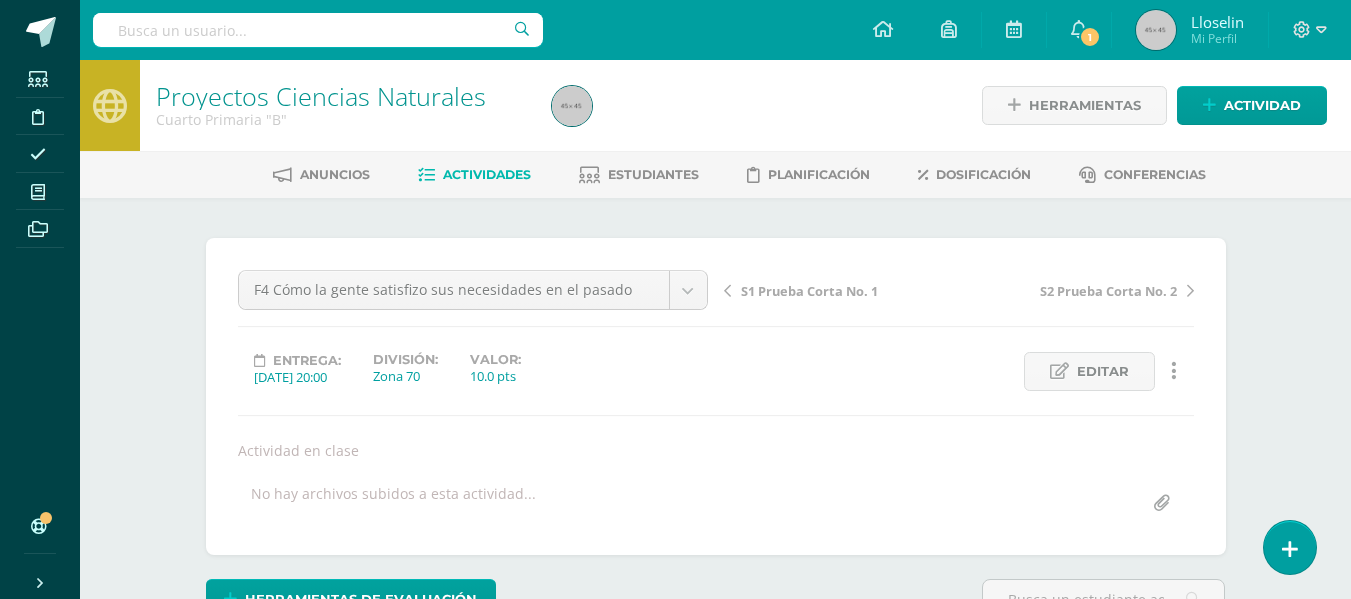 click on "Estudiantes Disciplina Asistencia Mis cursos Archivos Soporte
Centro de ayuda
Últimas actualizaciones
10+ Cerrar panel
Proyectos Ciencias
Tercero
Primaria
"A"
Actividades Estudiantes Planificación Dosificación
Proyectos Sociales
Tercero
Primaria
"A"
Actividades Estudiantes Planificación Dosificación
Proyectos Ciencias
Tercero
Primaria
"B"
Actividades Estudiantes Planificación Dosificación
Proyectos Sociales
Actividades Estudiantes Planificación Mi Perfil" at bounding box center (675, 1629) 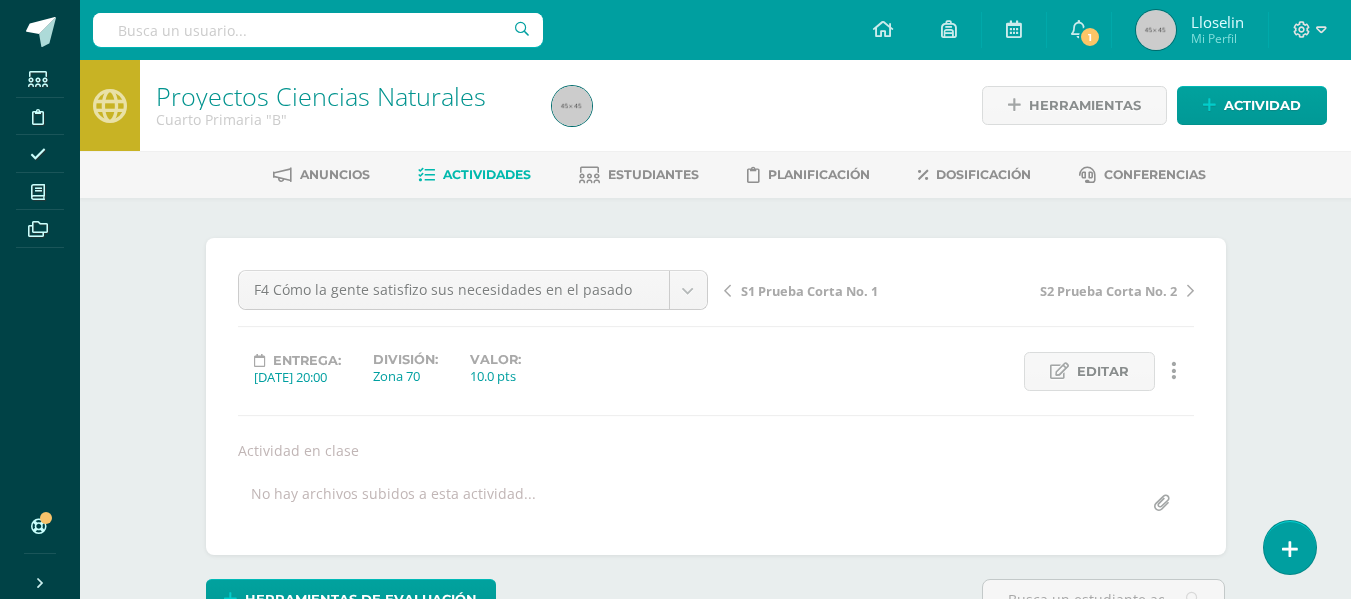 click on "Actividades" at bounding box center [487, 174] 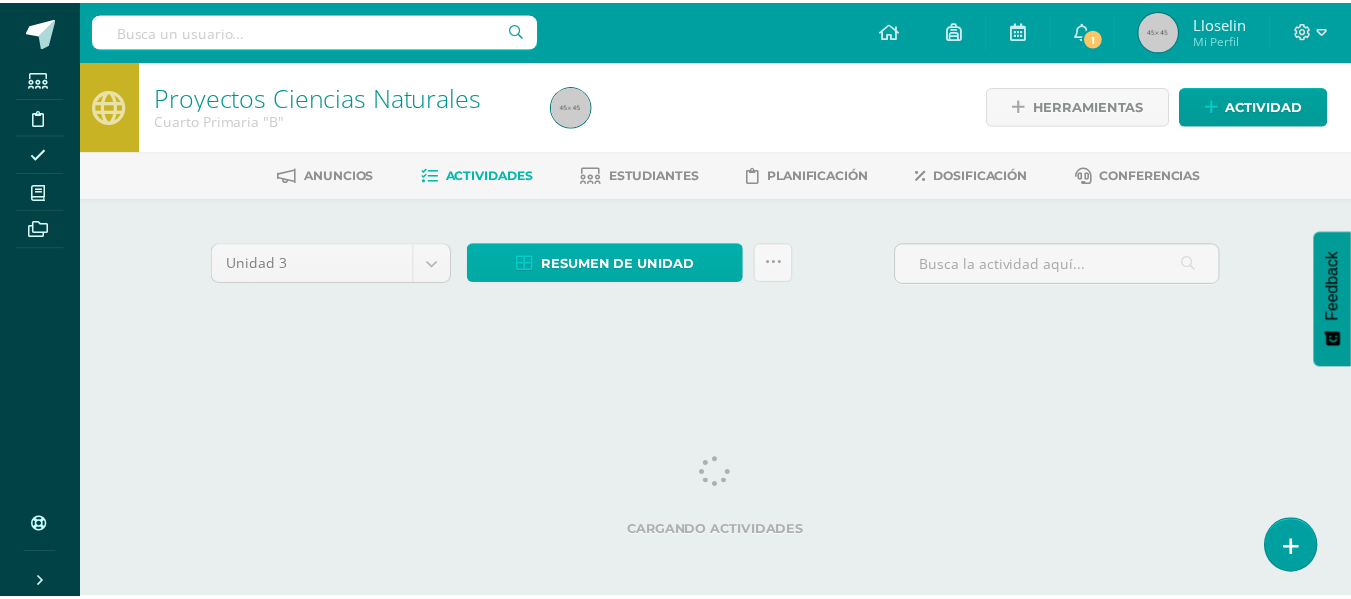 scroll, scrollTop: 0, scrollLeft: 0, axis: both 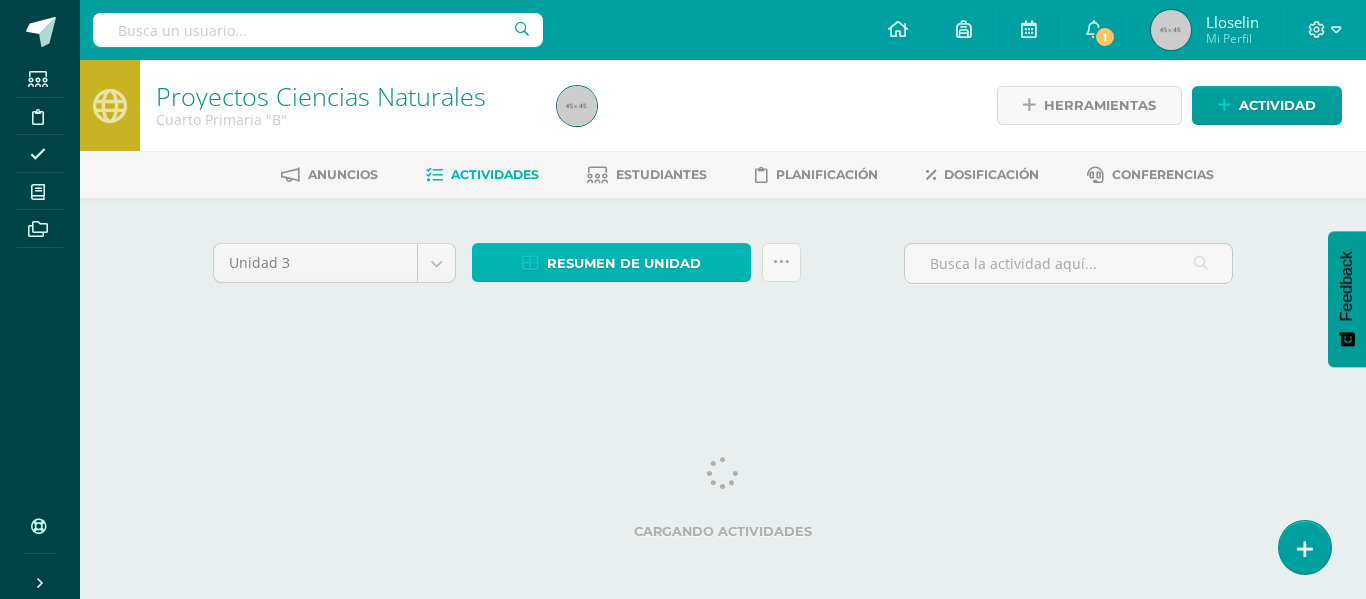 click on "Resumen de unidad" at bounding box center [624, 263] 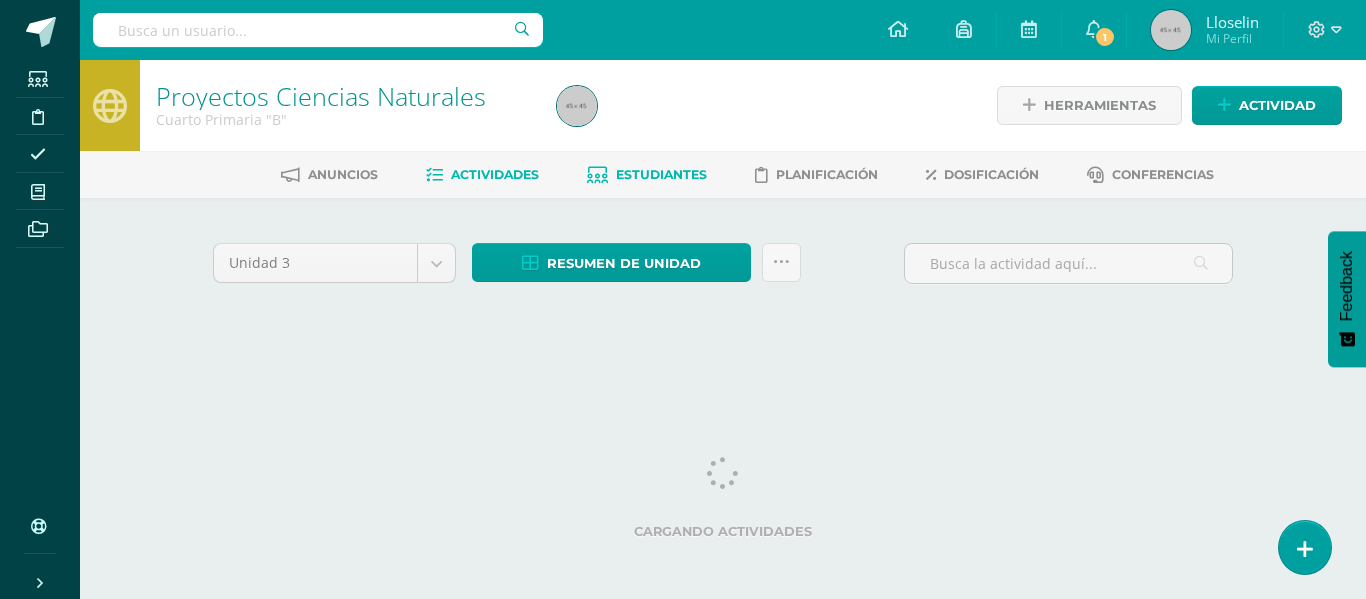 click on "Estudiantes" at bounding box center (661, 174) 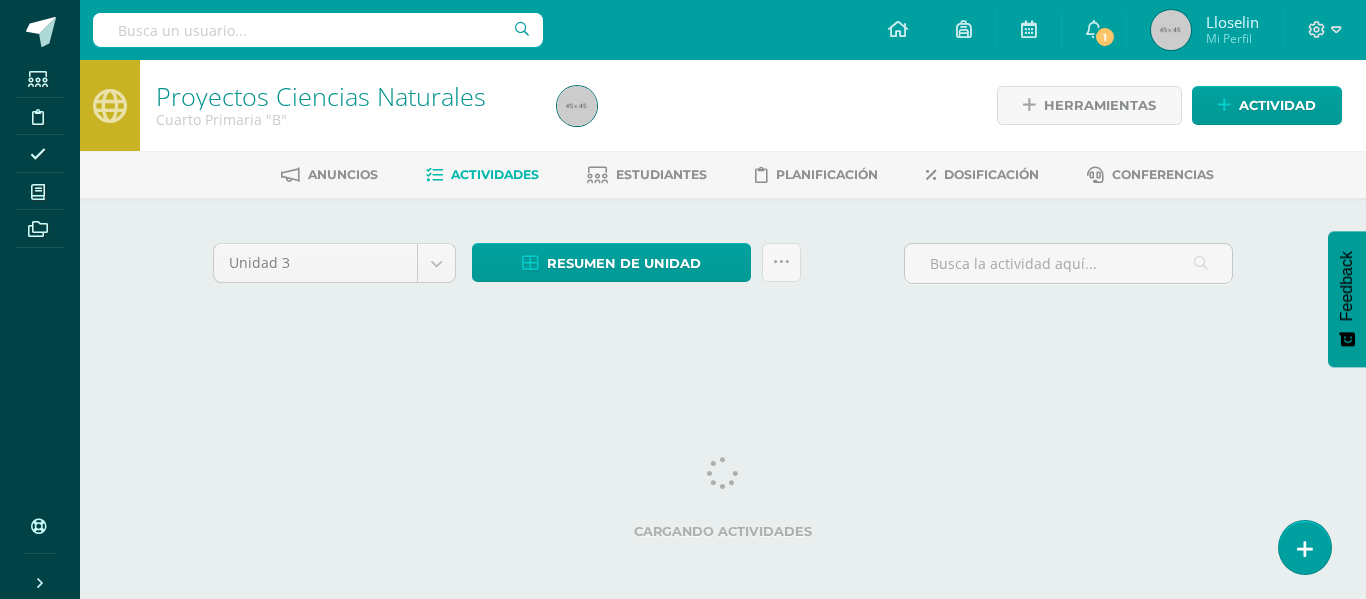 click on "Actividades" at bounding box center [495, 174] 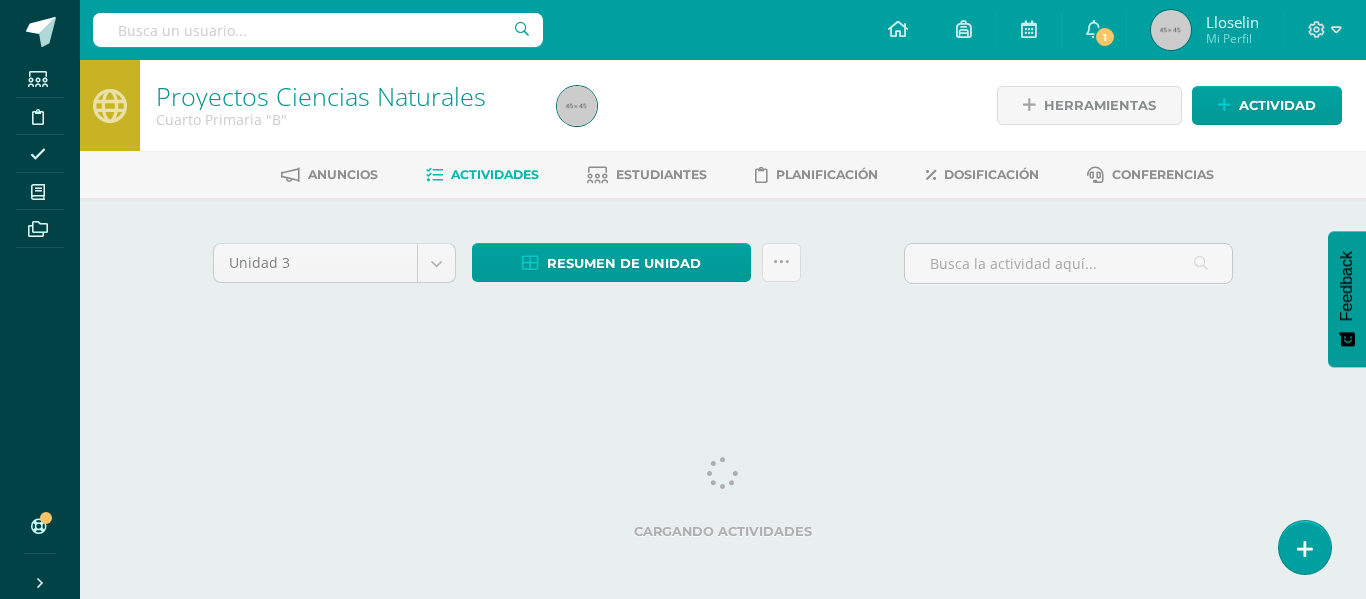 click on "Actividades" at bounding box center [495, 174] 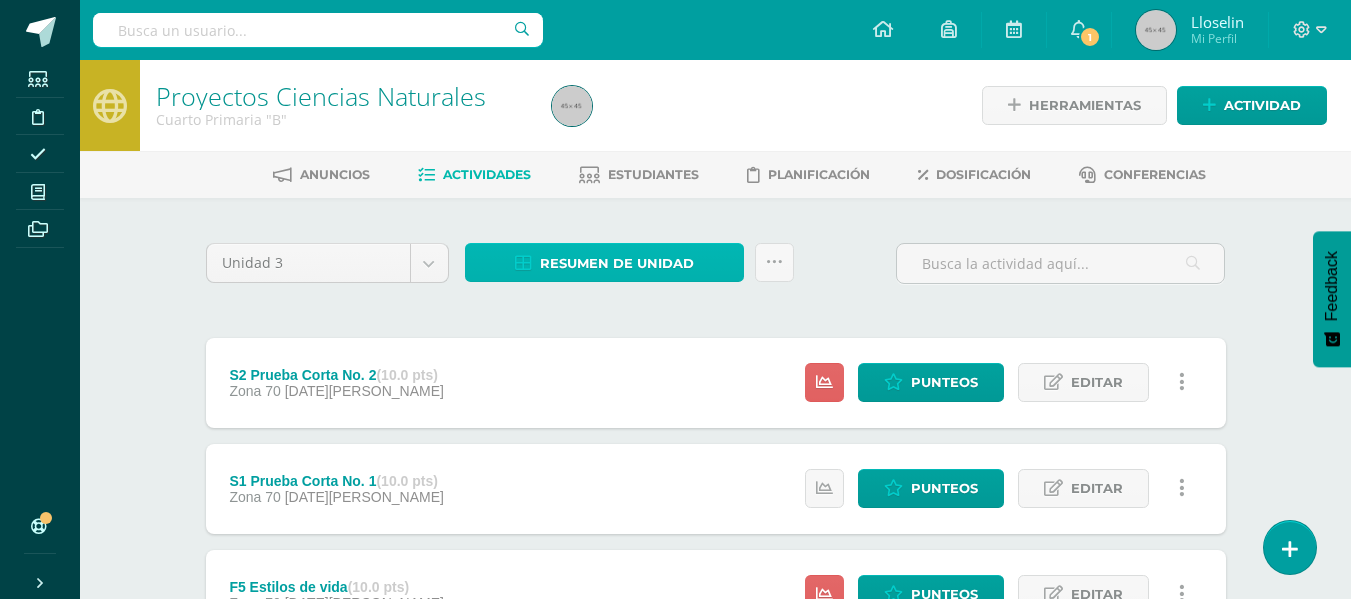 click on "Resumen de unidad" at bounding box center [617, 263] 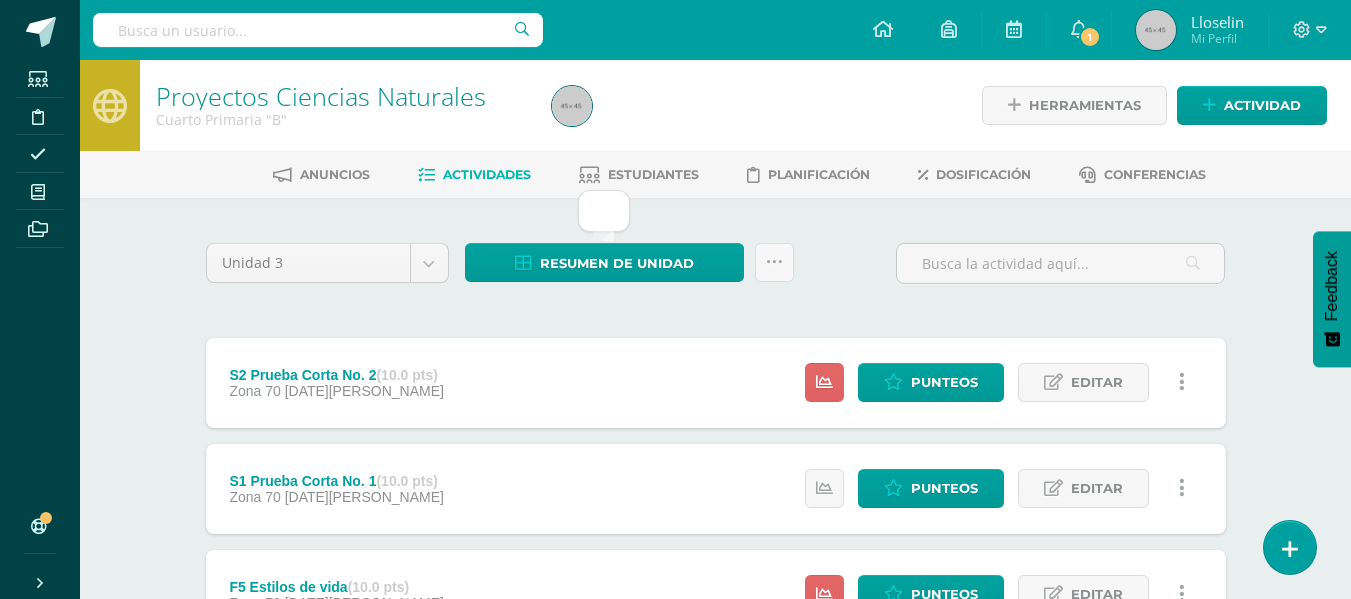 click on "Actividades" at bounding box center (487, 174) 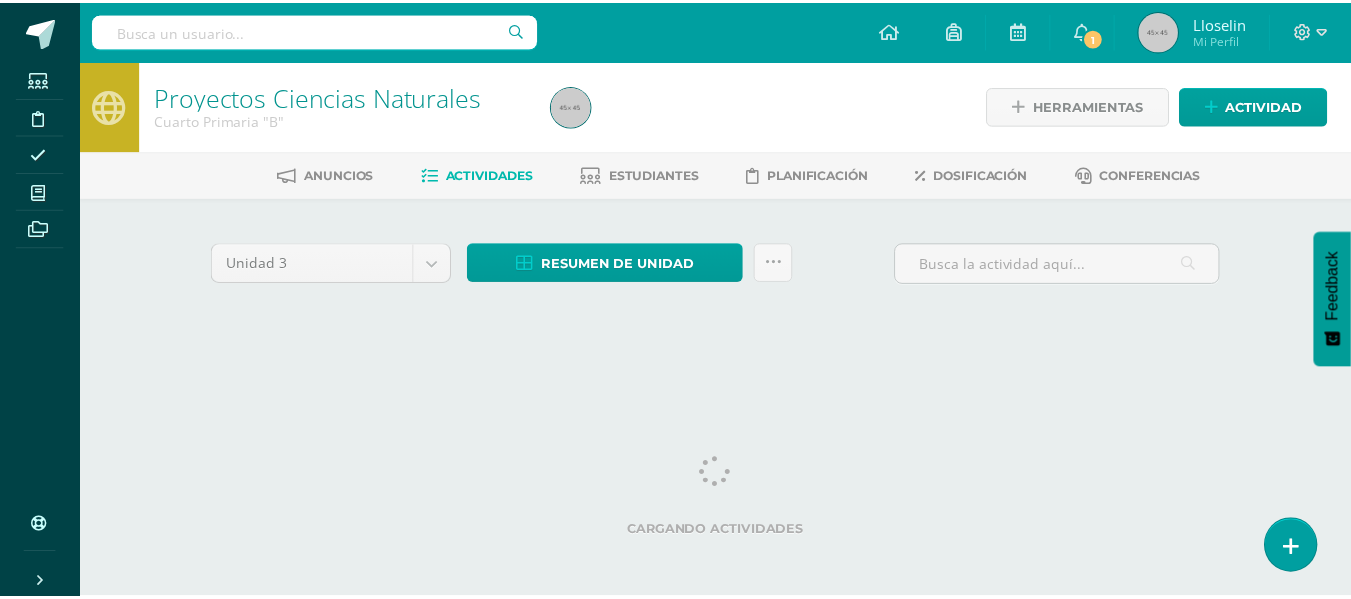 scroll, scrollTop: 0, scrollLeft: 0, axis: both 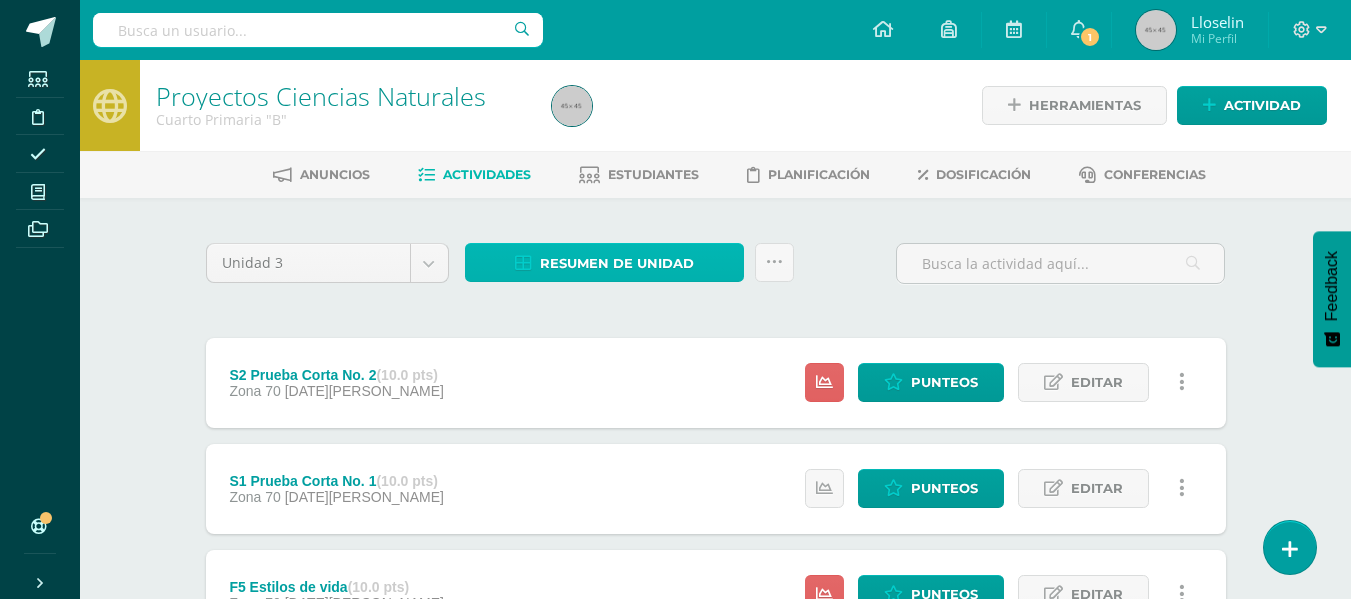click on "Resumen de unidad" at bounding box center [617, 263] 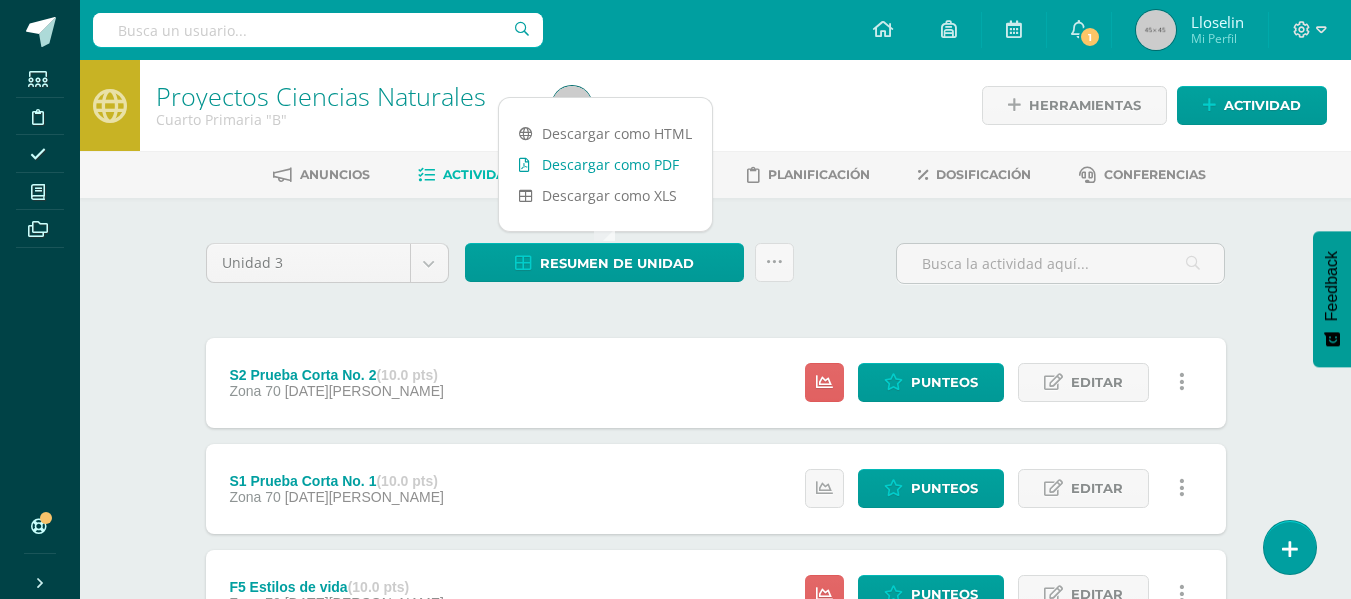 click on "Descargar como PDF" at bounding box center (605, 164) 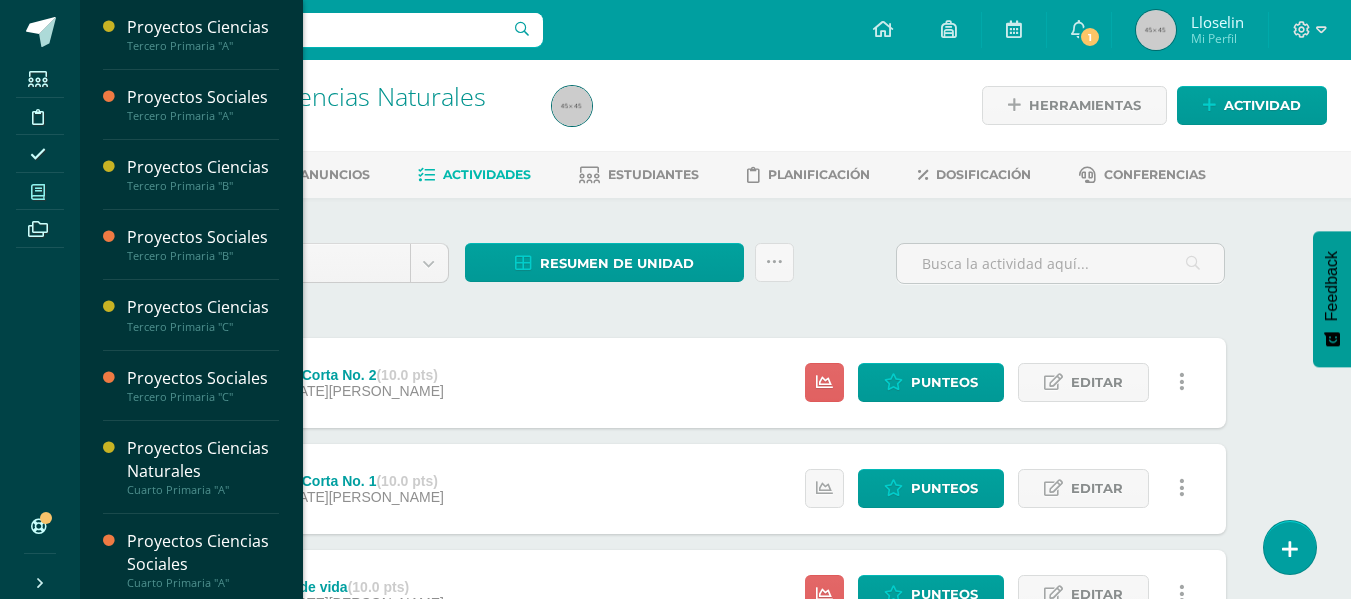 click at bounding box center (38, 192) 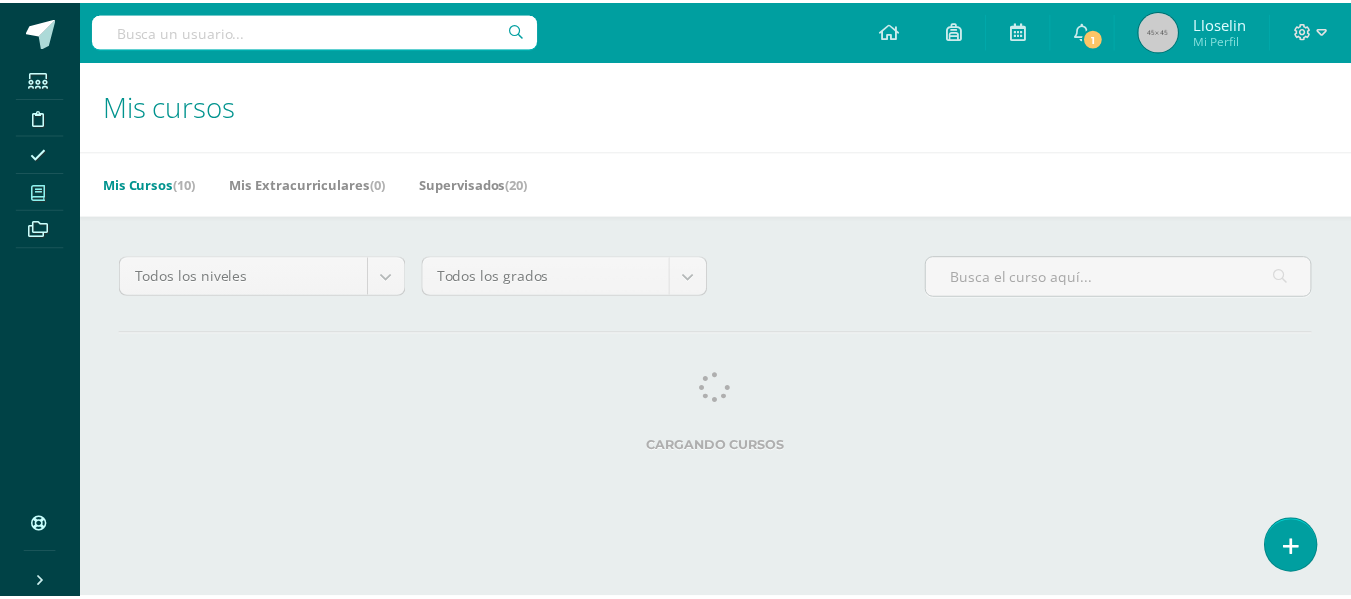 scroll, scrollTop: 0, scrollLeft: 0, axis: both 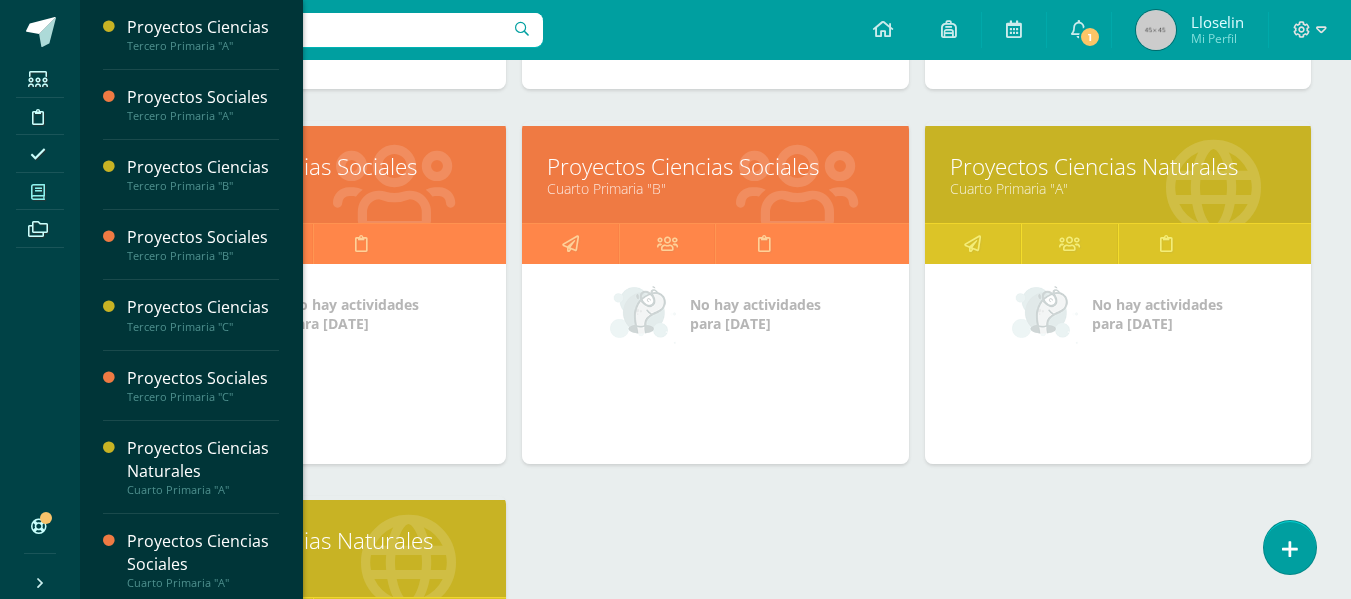 click on "Proyectos Ciencias Sociales" at bounding box center [715, 166] 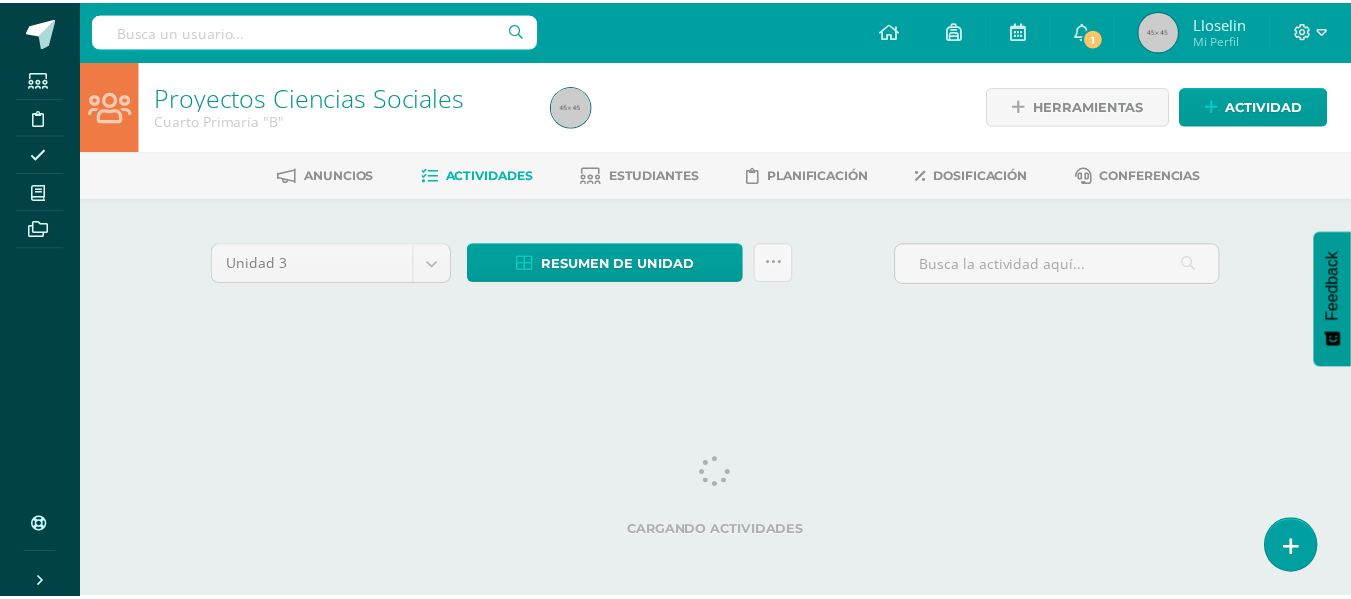 scroll, scrollTop: 0, scrollLeft: 0, axis: both 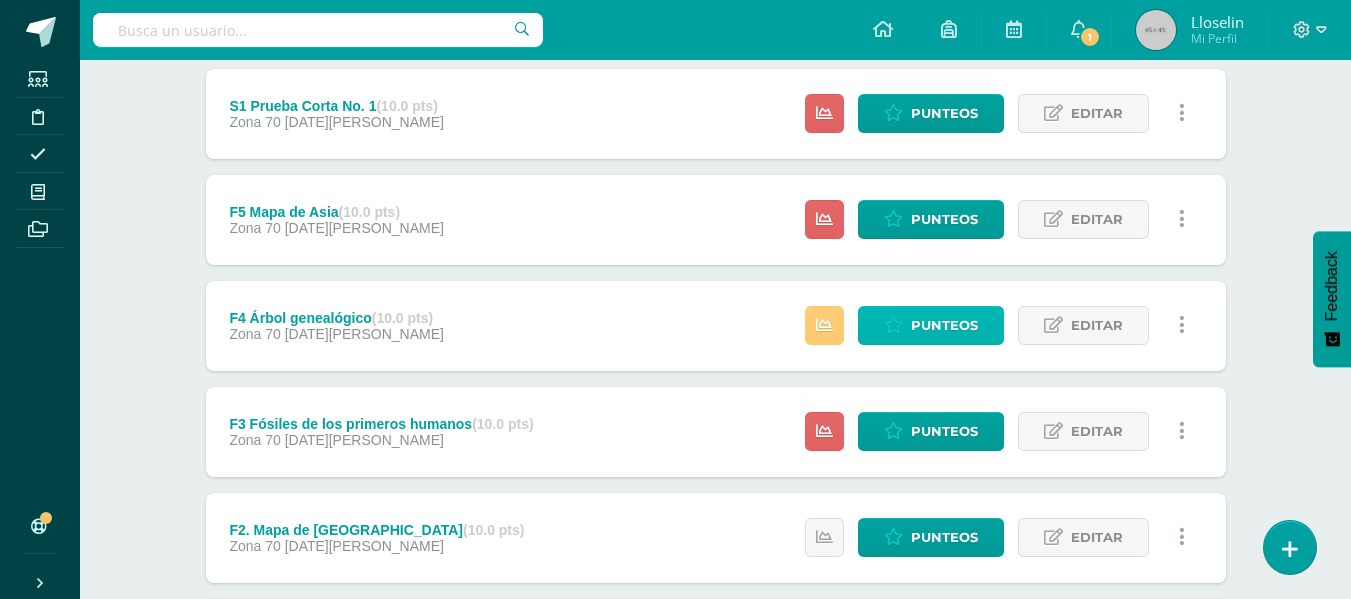 click on "Punteos" at bounding box center (944, 325) 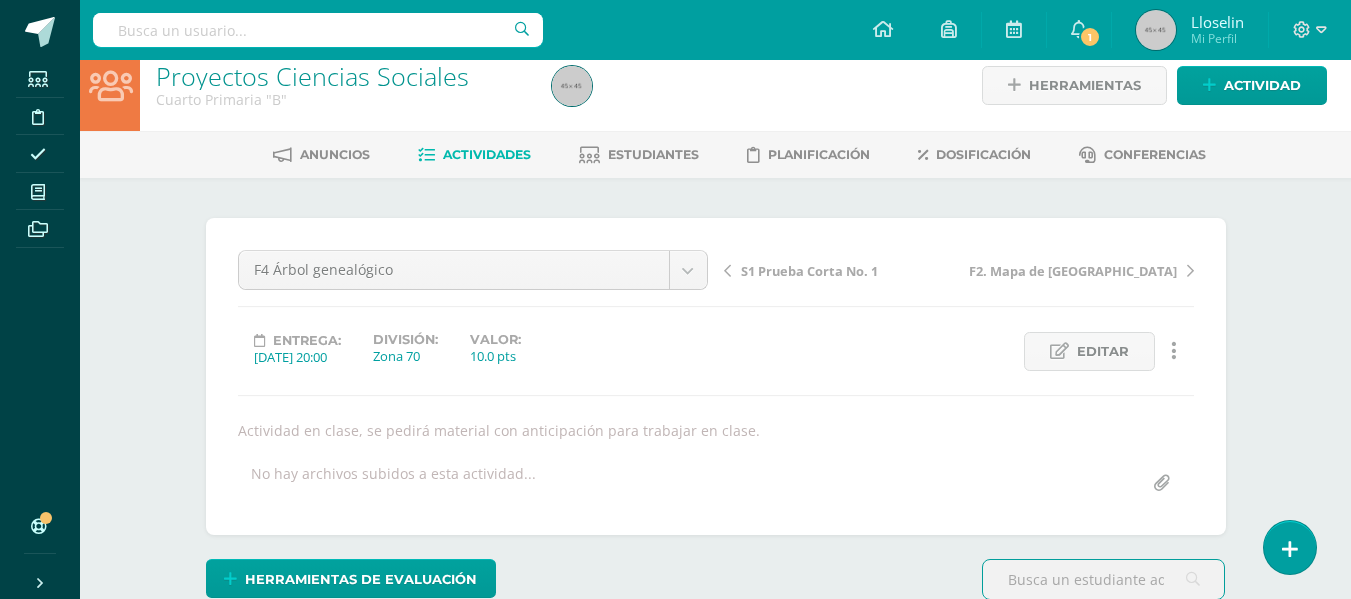 scroll, scrollTop: 0, scrollLeft: 0, axis: both 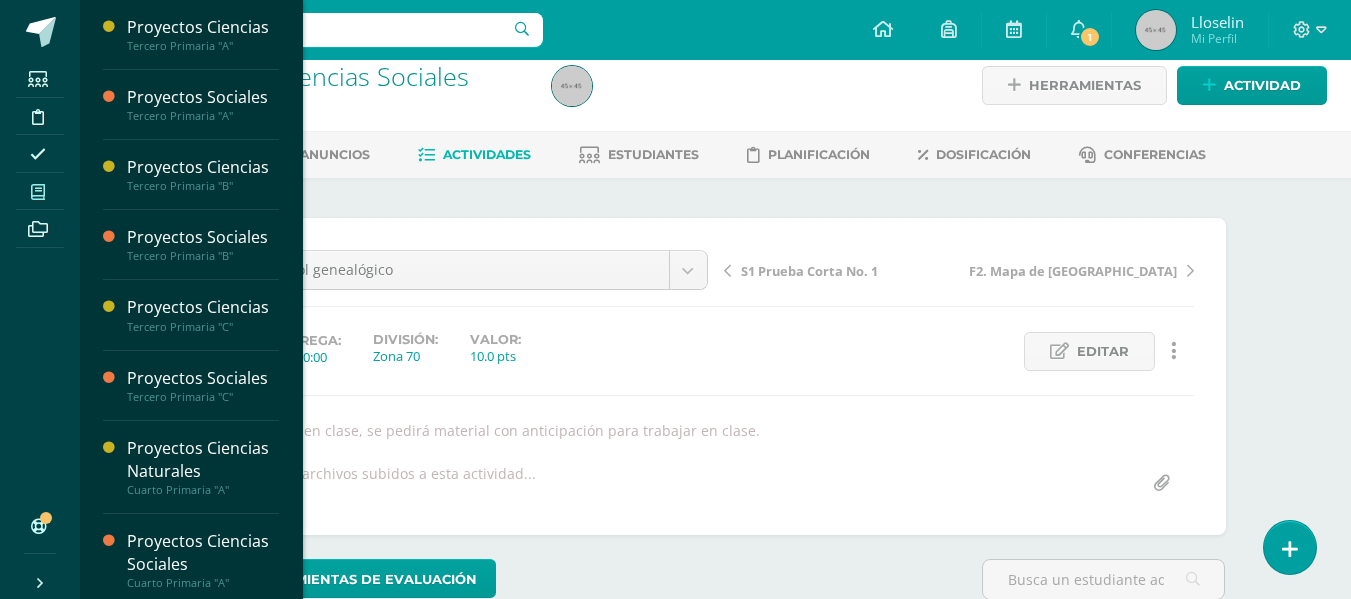 click at bounding box center [38, 191] 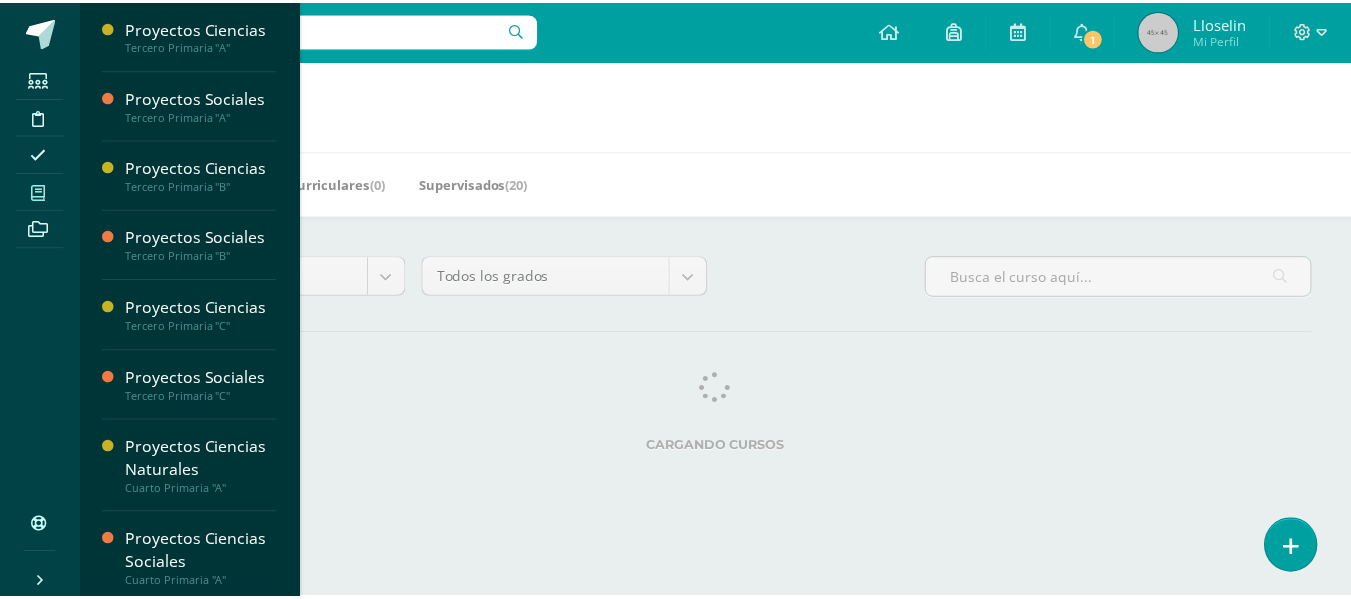 scroll, scrollTop: 0, scrollLeft: 0, axis: both 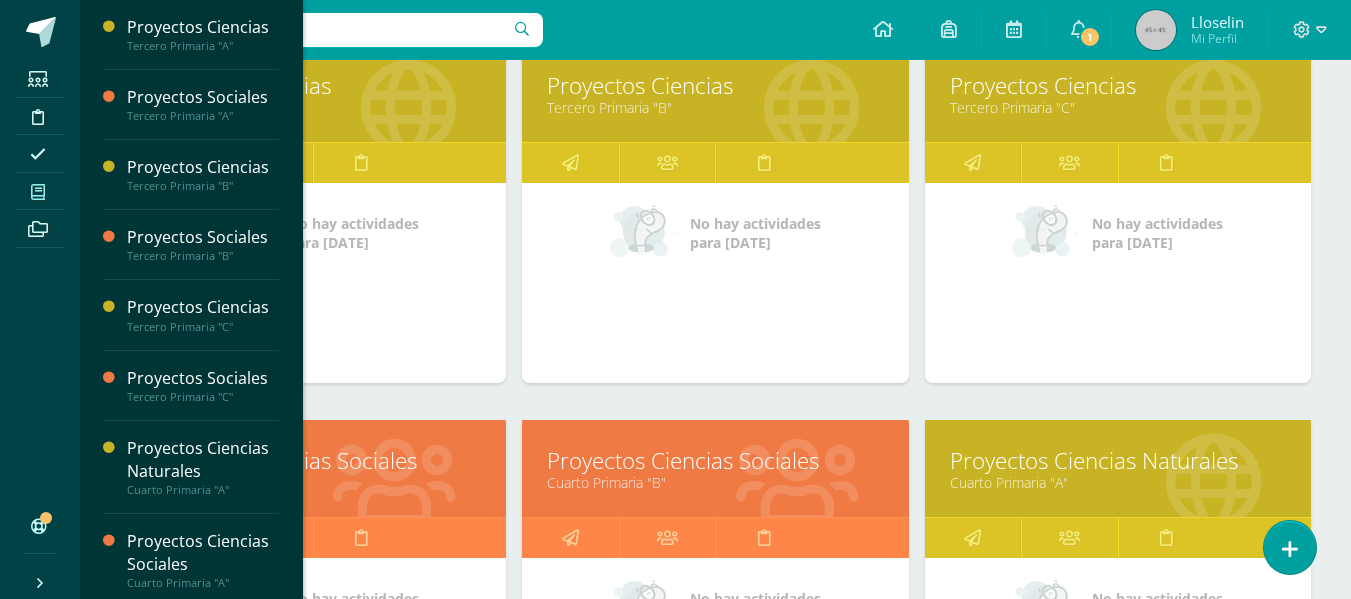 click on "Proyectos Ciencias Sociales" at bounding box center (715, 460) 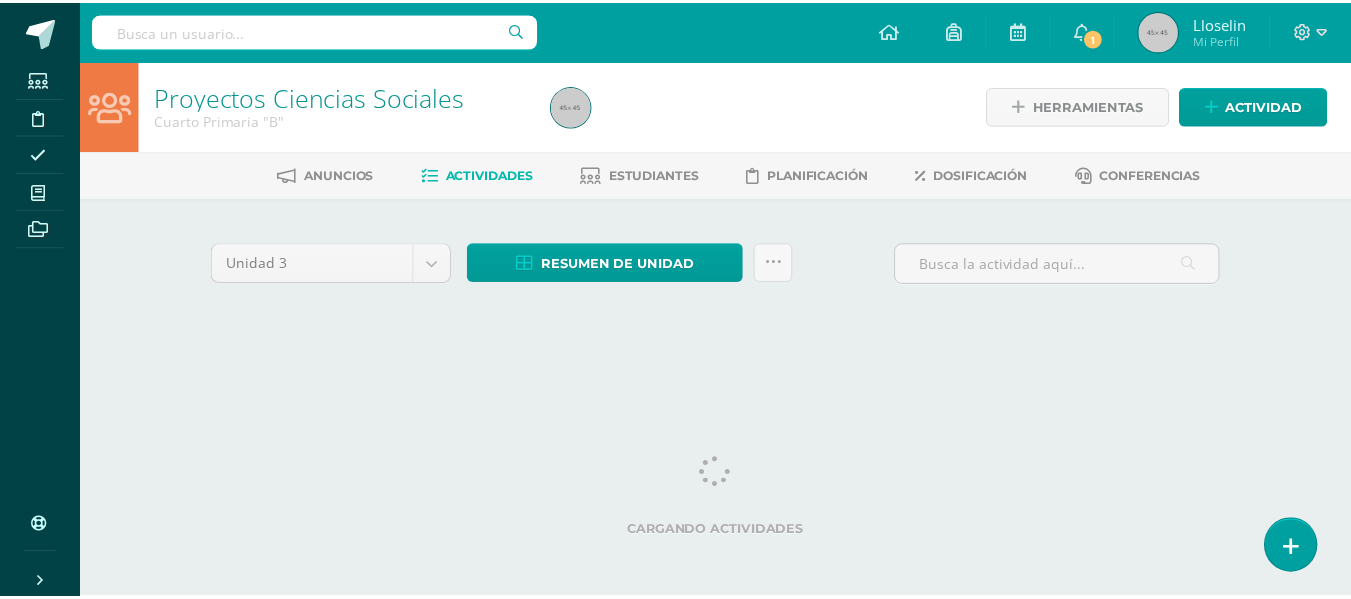scroll, scrollTop: 0, scrollLeft: 0, axis: both 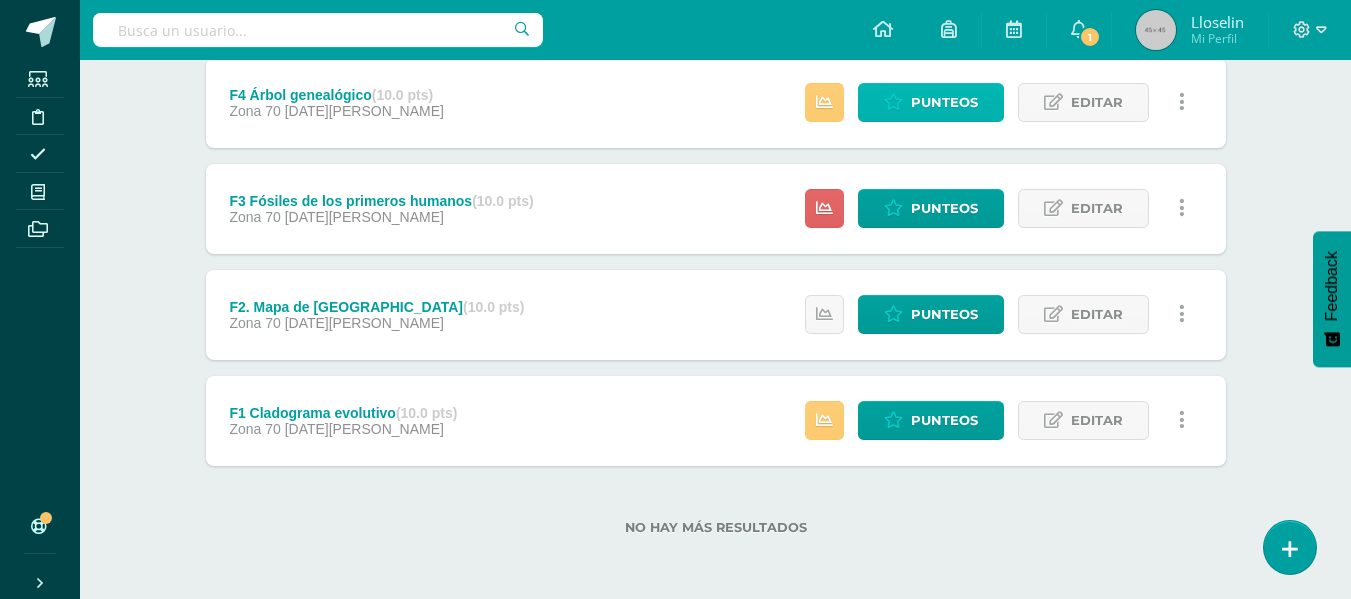 click on "Punteos" at bounding box center (944, 102) 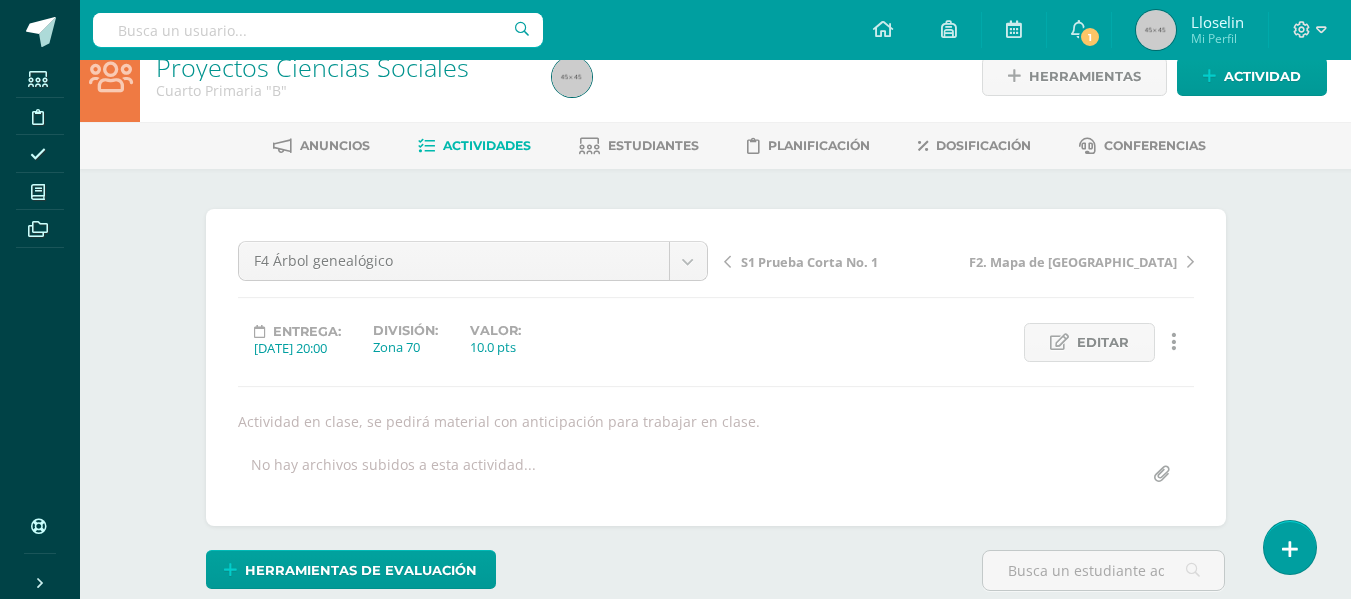 scroll, scrollTop: 0, scrollLeft: 0, axis: both 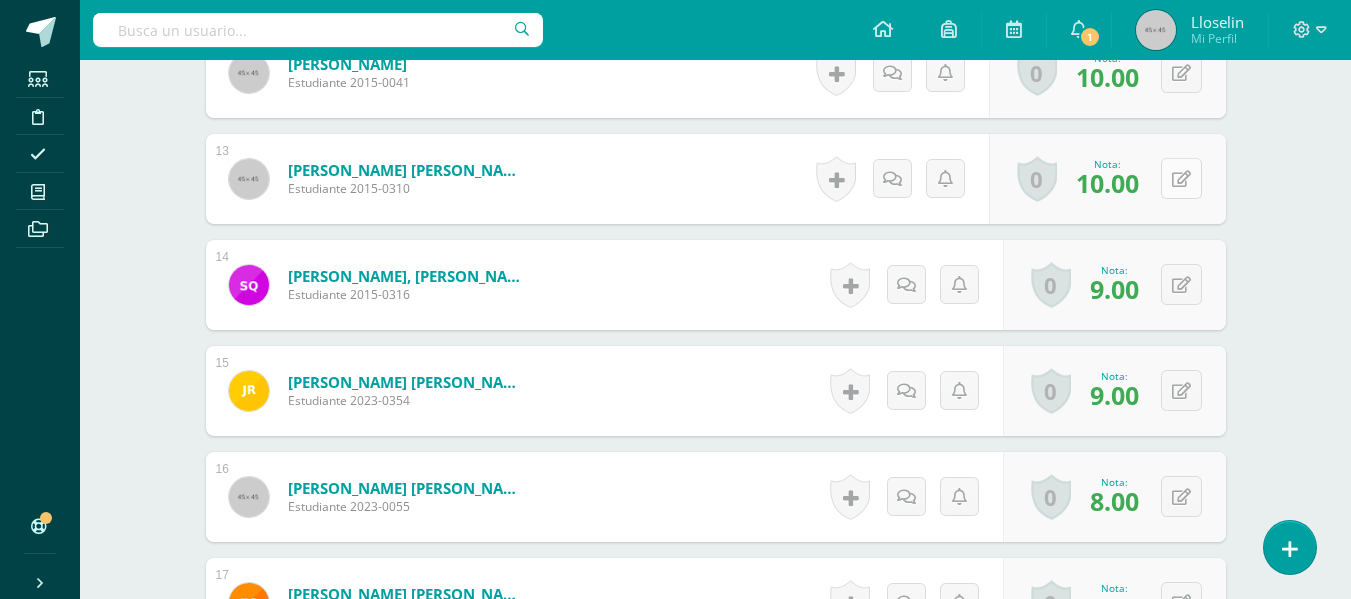 click at bounding box center [1181, 178] 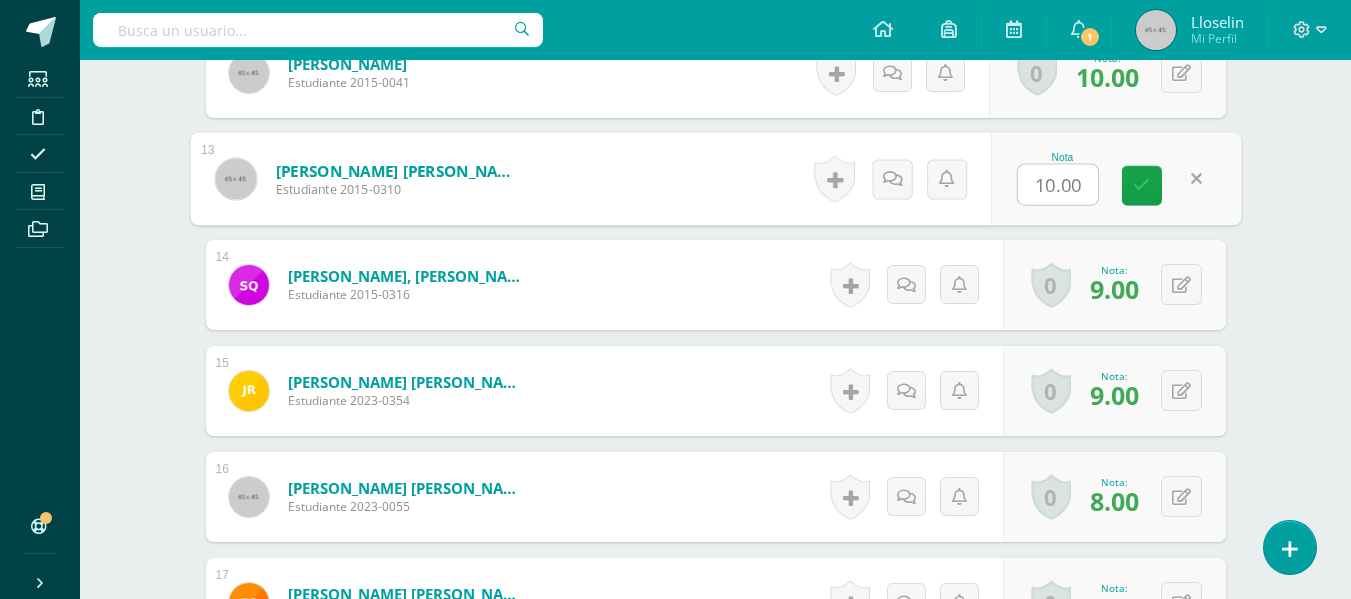 type on "9" 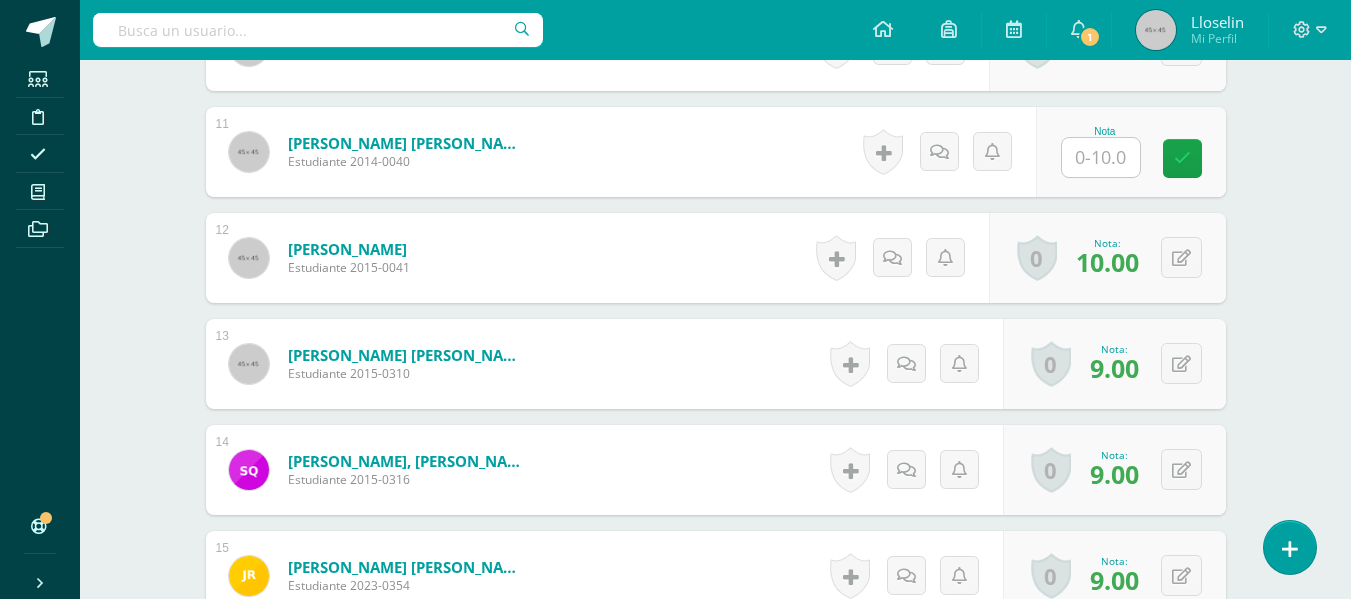 scroll, scrollTop: 1649, scrollLeft: 0, axis: vertical 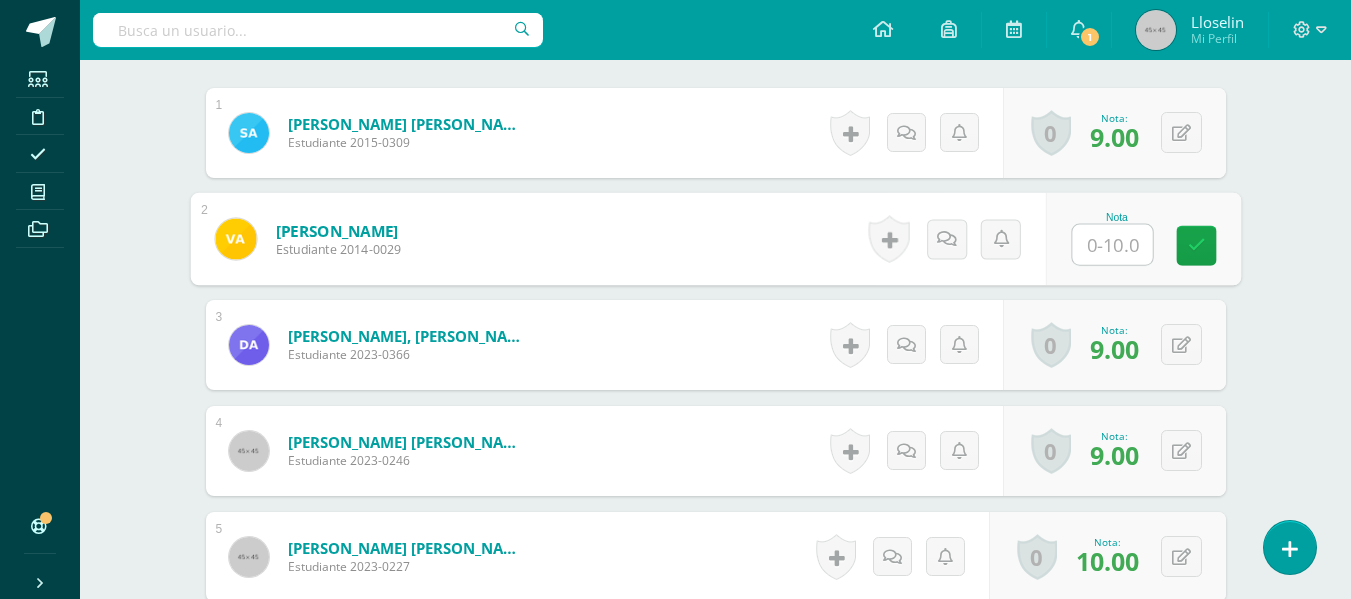 click at bounding box center [1112, 245] 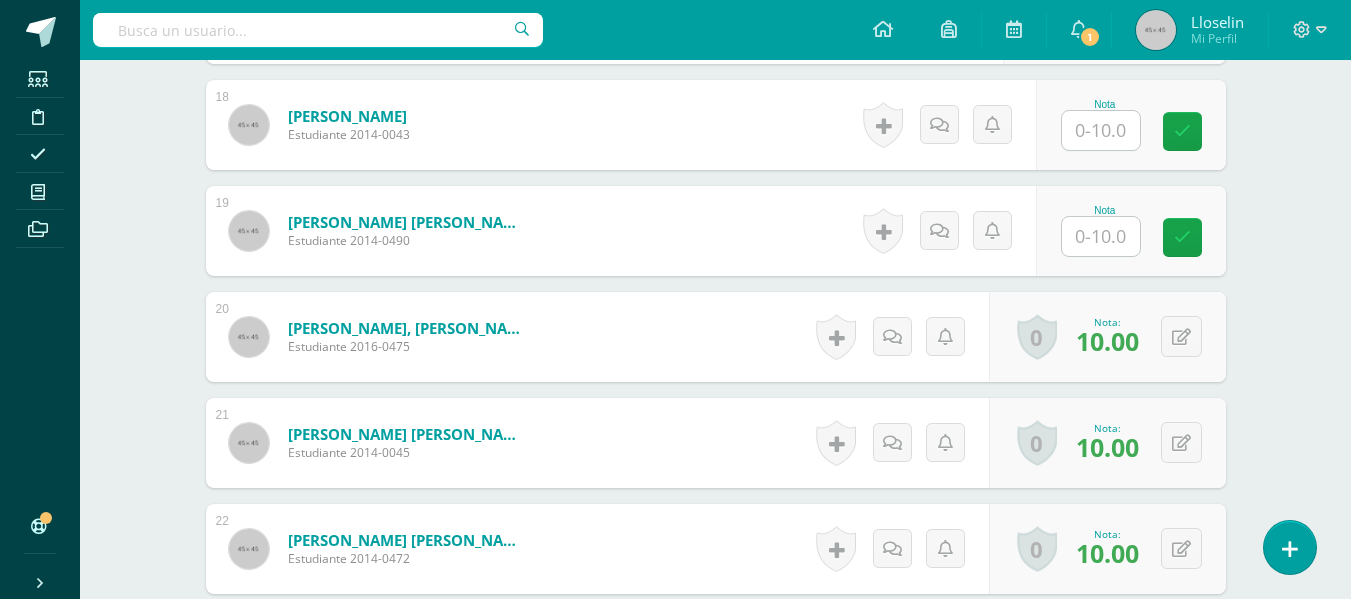scroll, scrollTop: 2442, scrollLeft: 0, axis: vertical 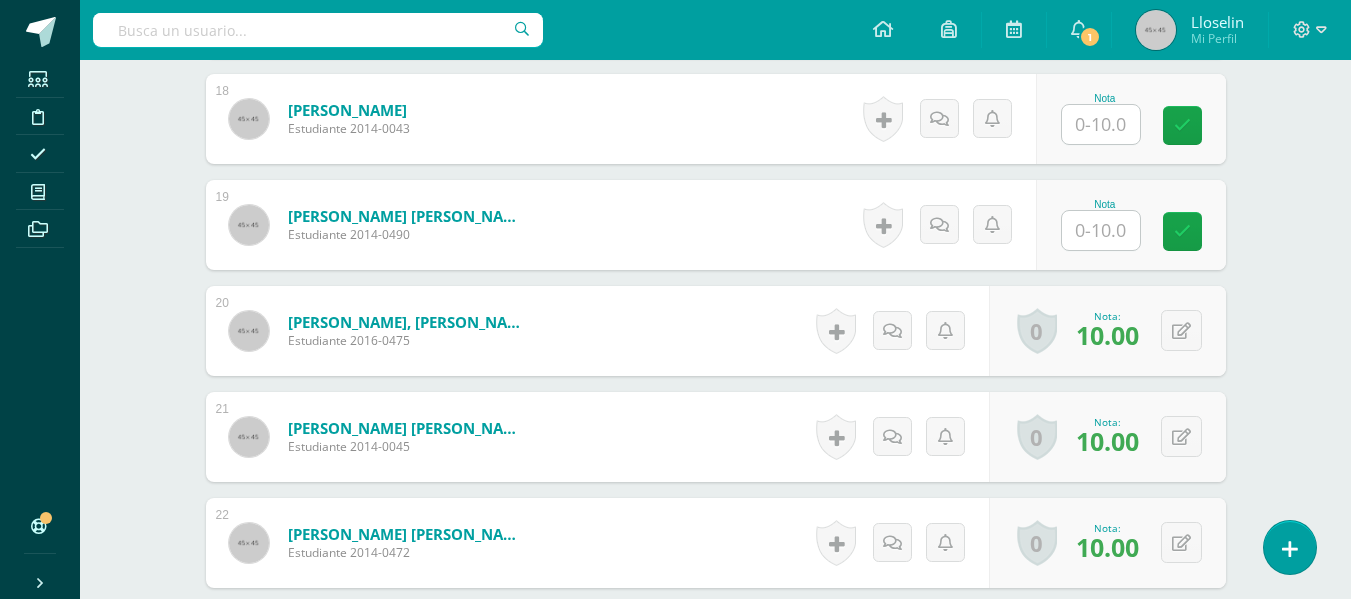 click at bounding box center [1101, 230] 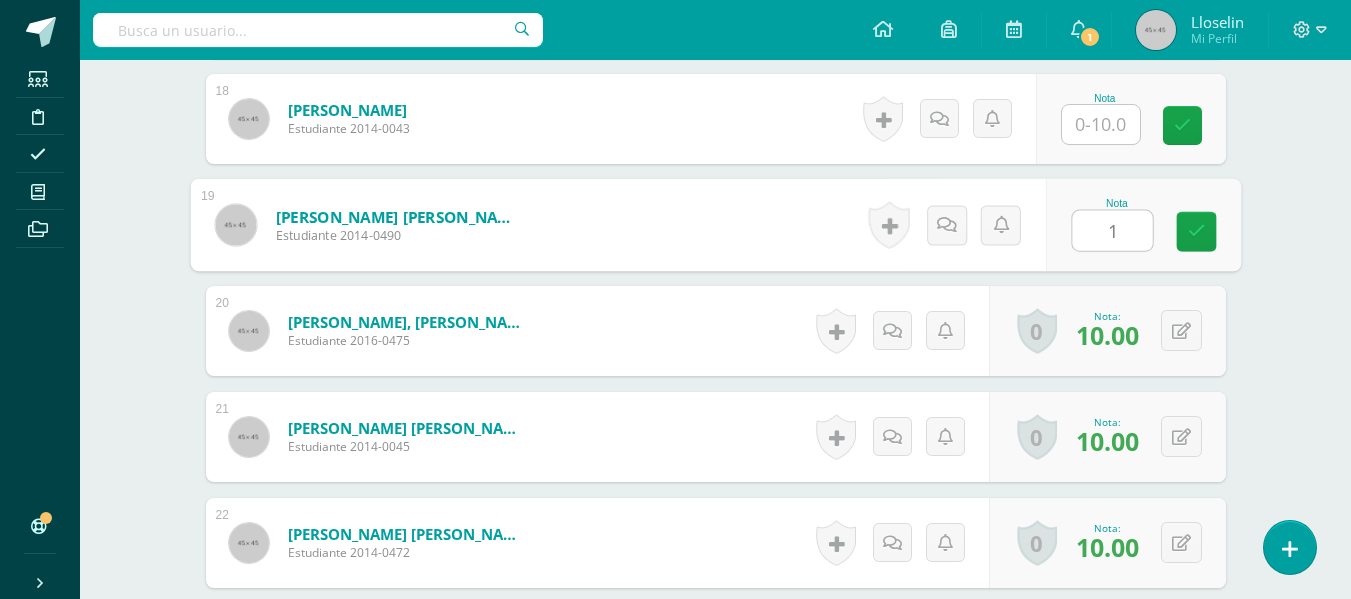 type on "10" 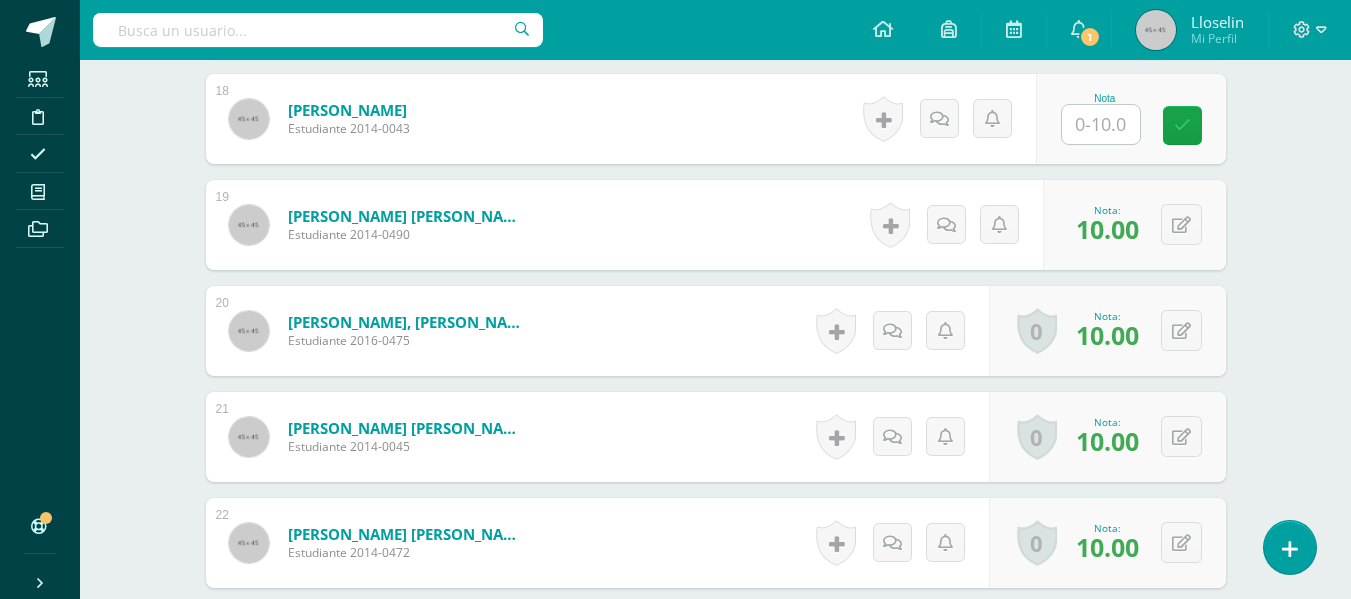 click at bounding box center (1101, 124) 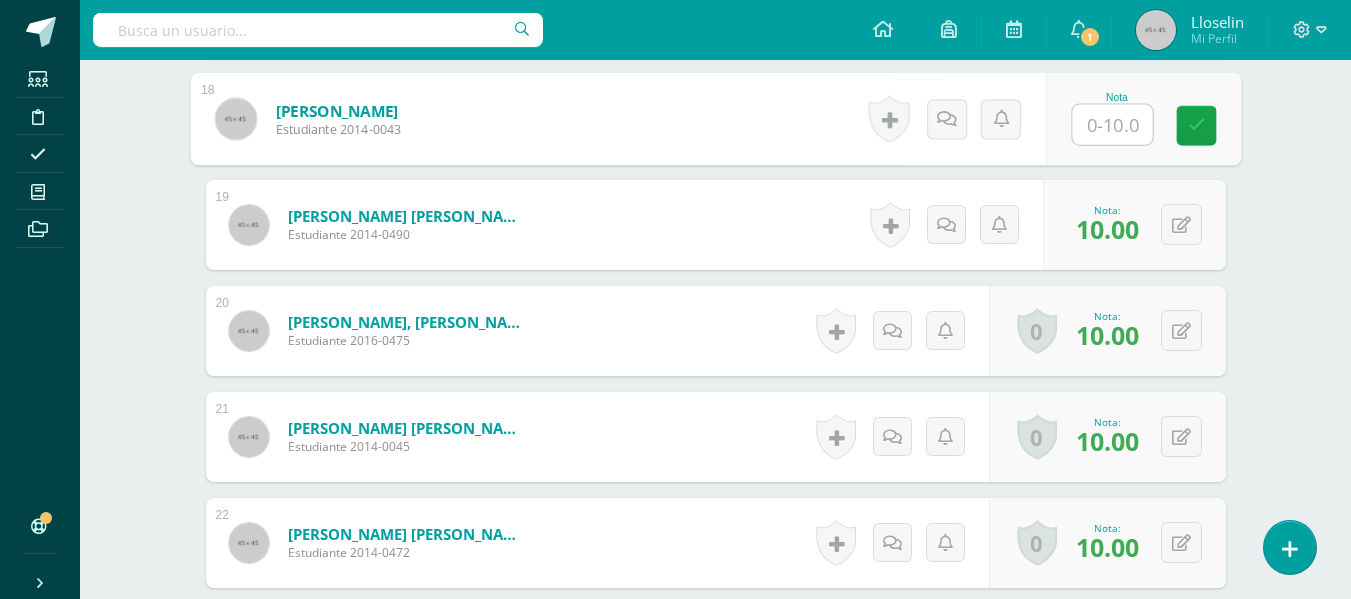 type on "8" 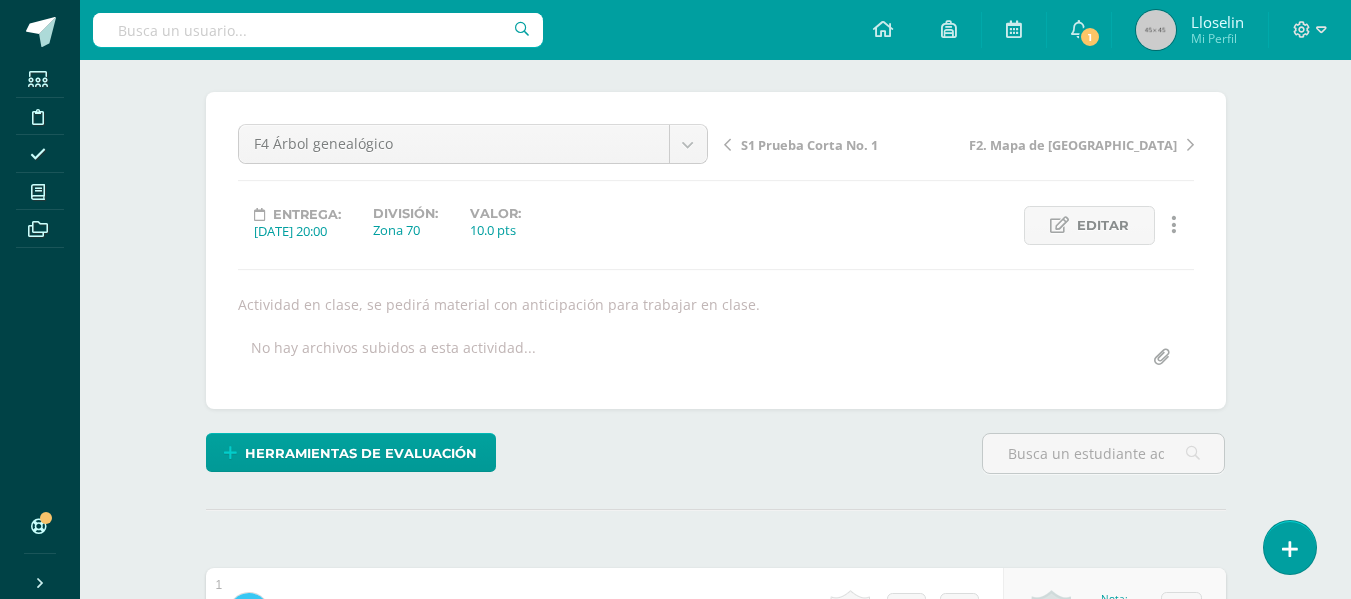 scroll, scrollTop: 134, scrollLeft: 0, axis: vertical 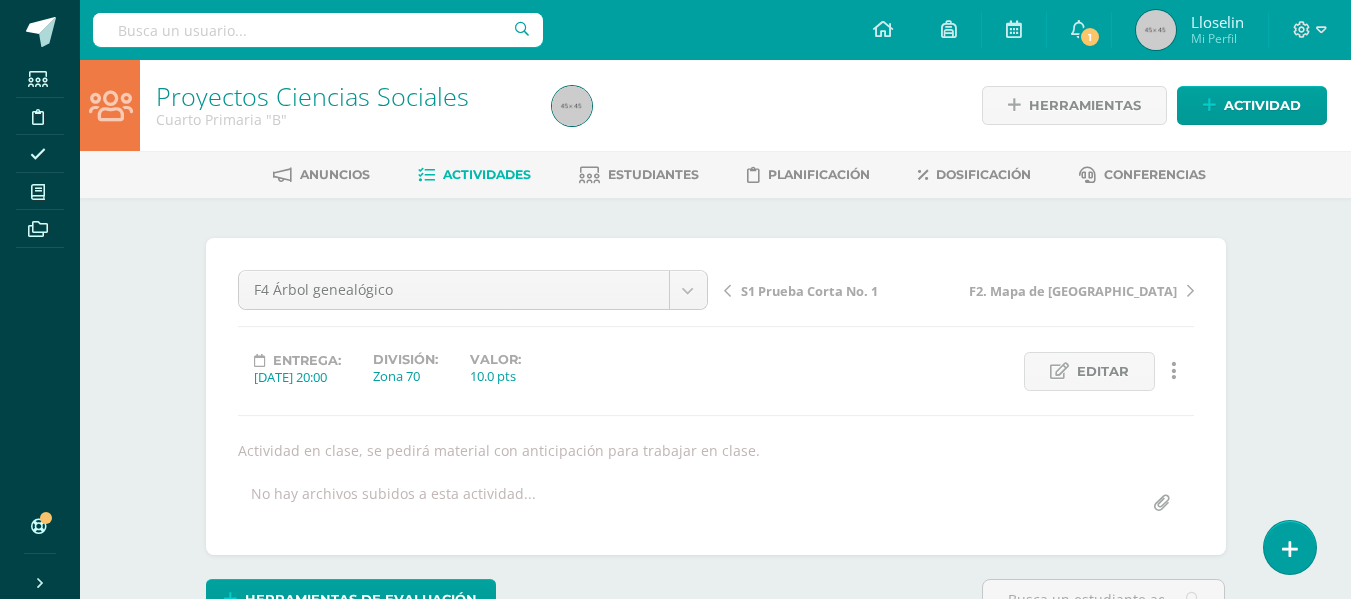click on "Actividades" at bounding box center [487, 174] 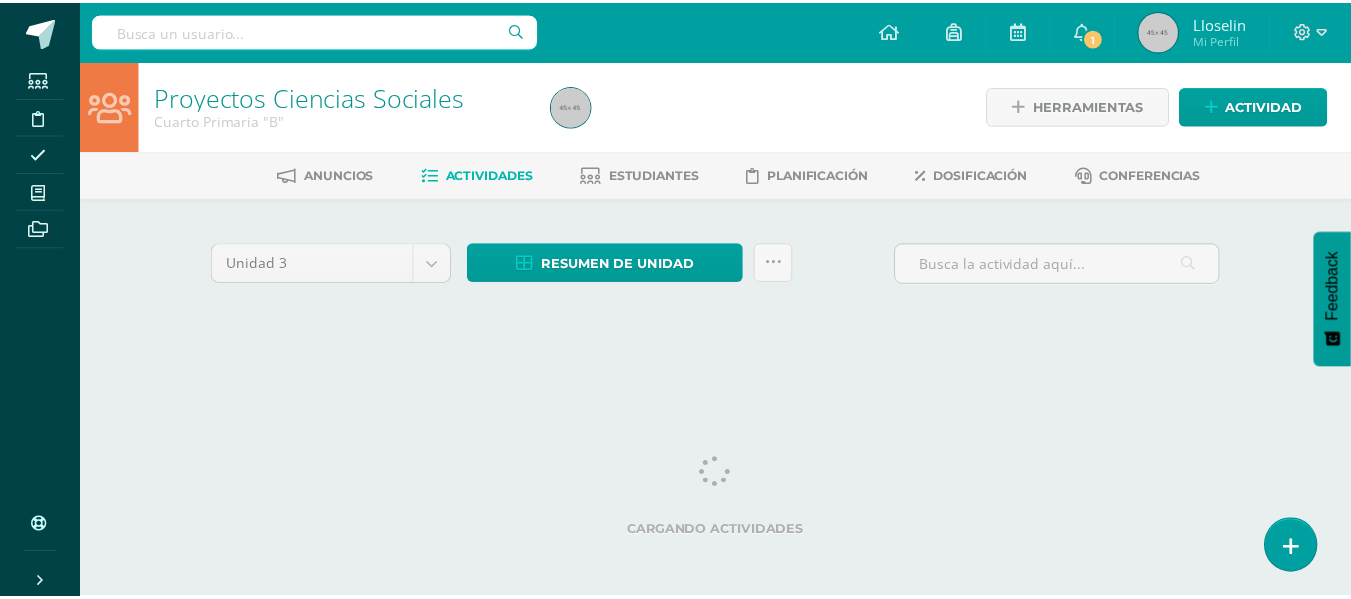scroll, scrollTop: 0, scrollLeft: 0, axis: both 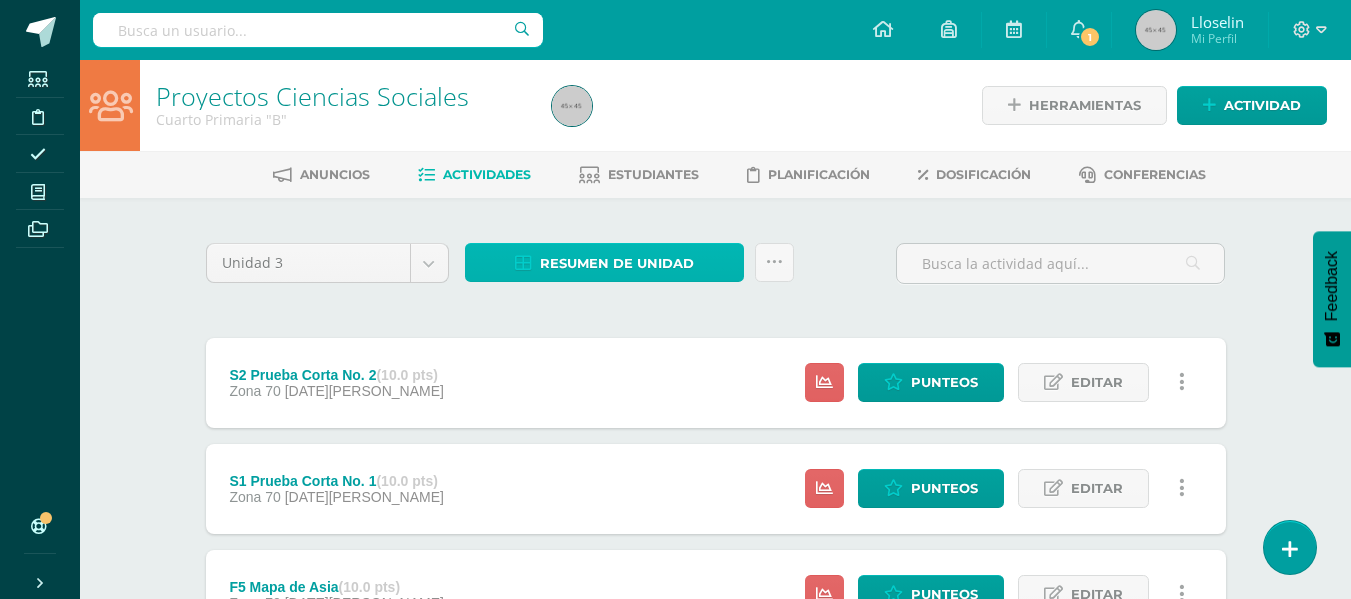 click on "Resumen de unidad" at bounding box center [617, 263] 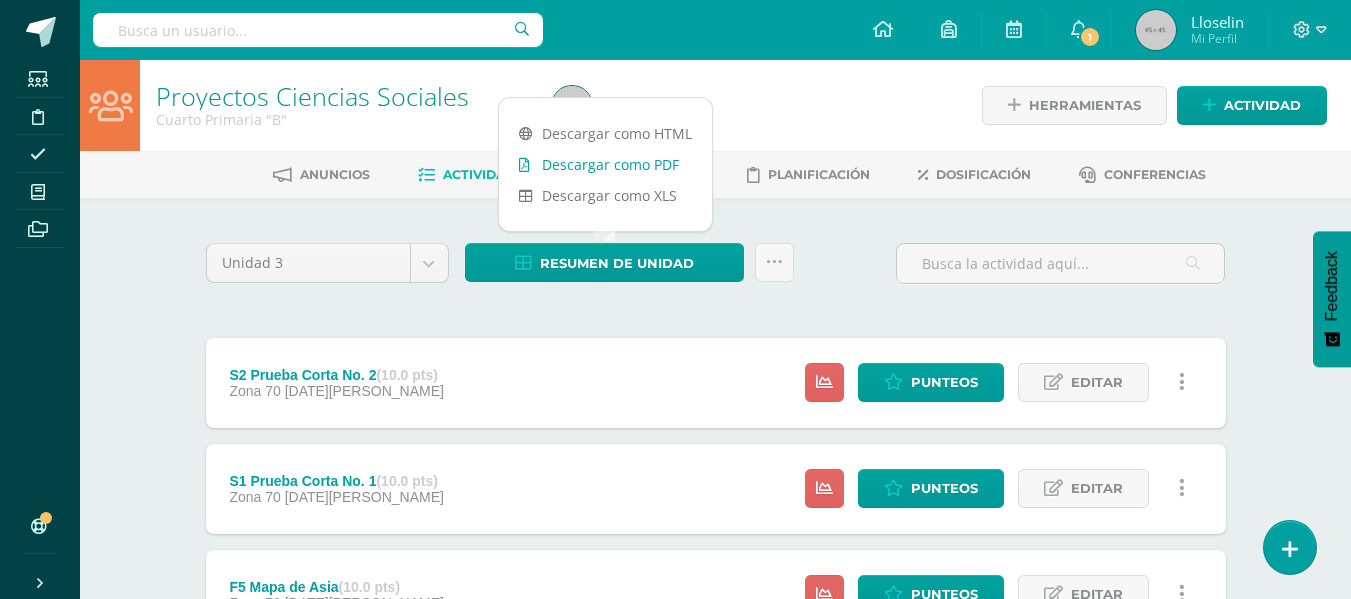 click on "Descargar como PDF" at bounding box center [605, 164] 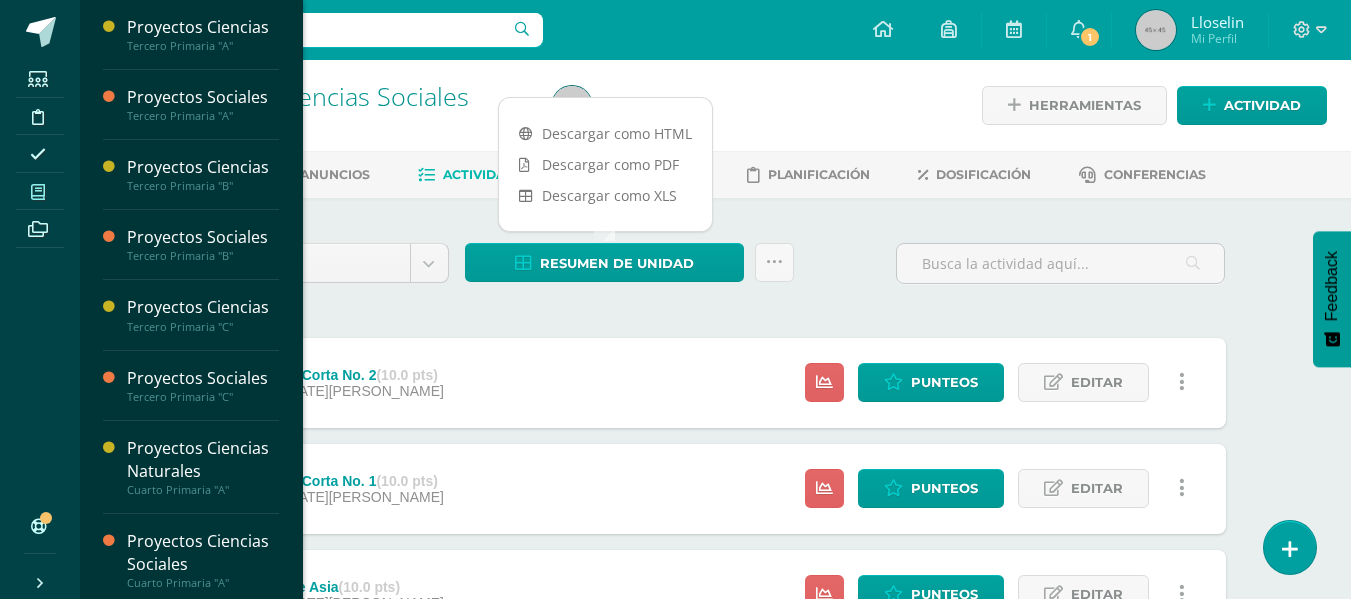 click at bounding box center [38, 191] 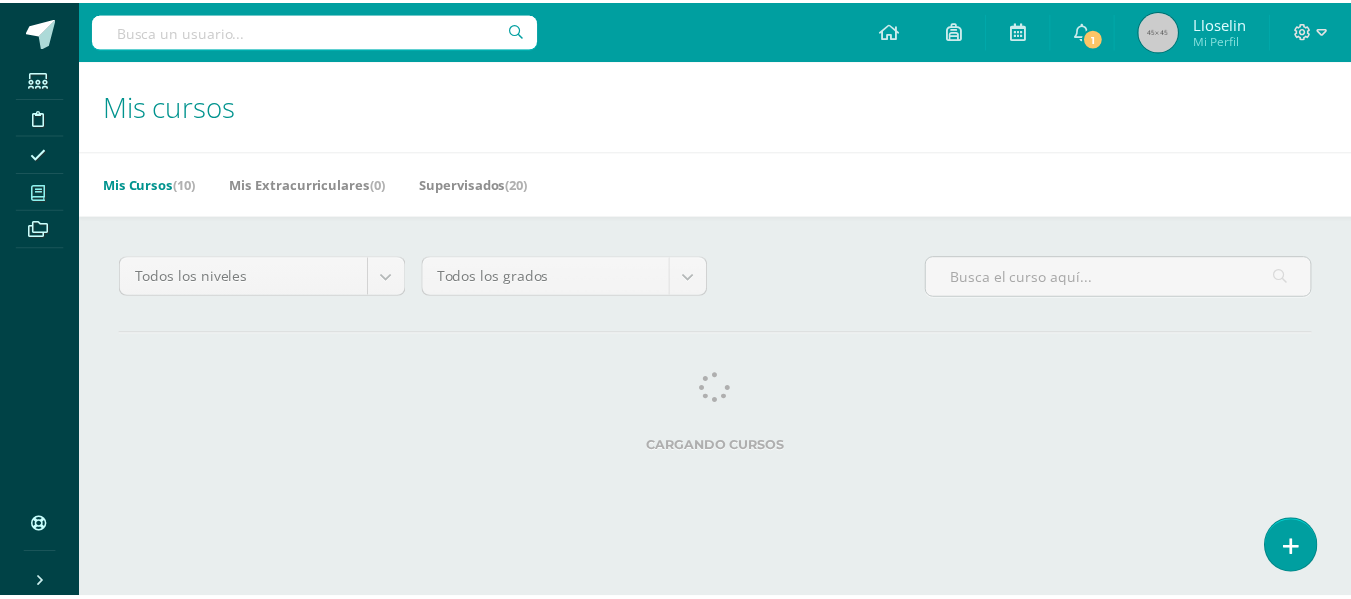 scroll, scrollTop: 0, scrollLeft: 0, axis: both 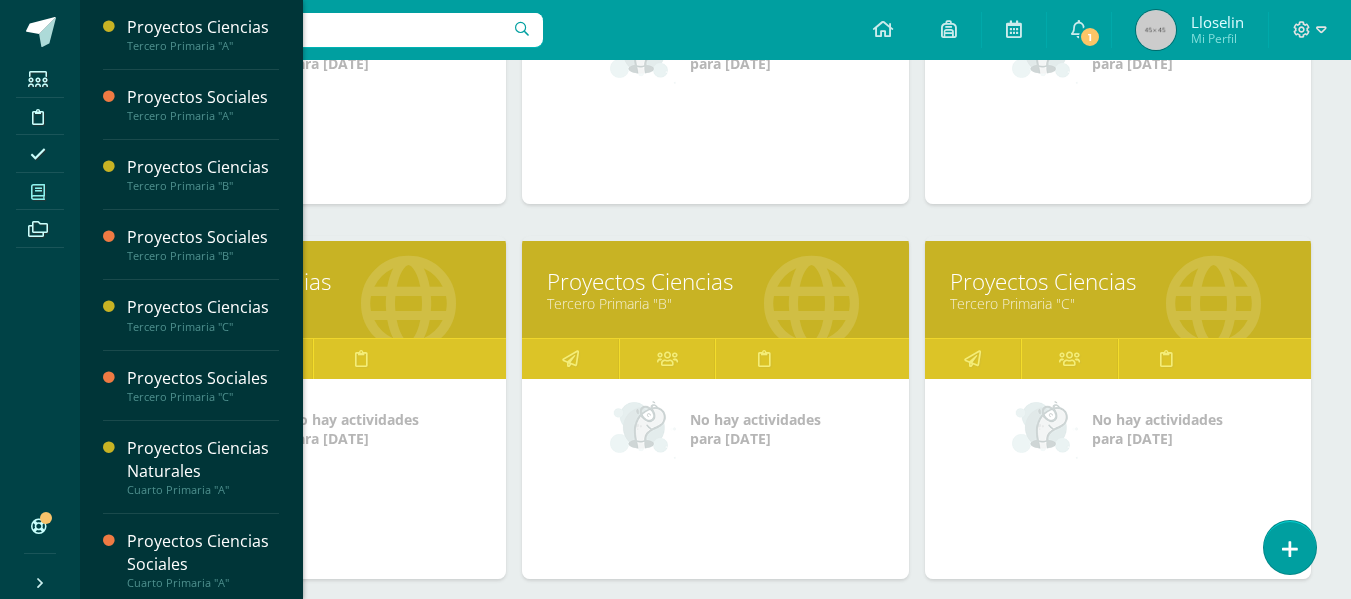 click on "Tercero Primaria "C"" at bounding box center (1118, 303) 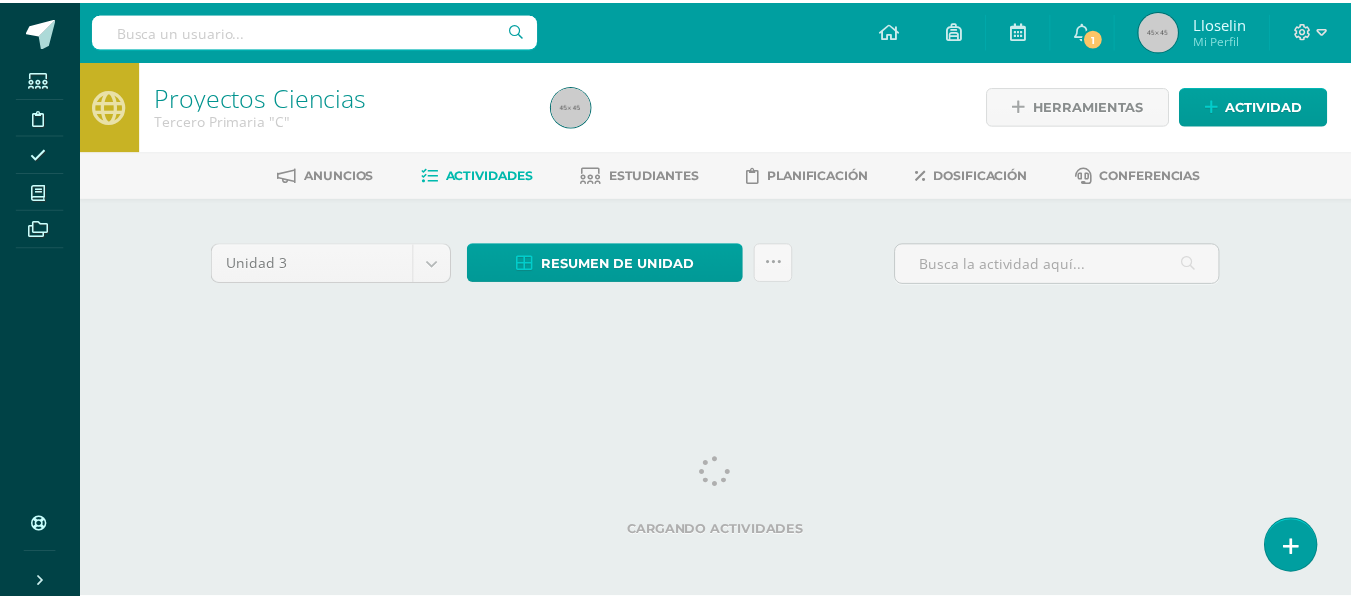 scroll, scrollTop: 0, scrollLeft: 0, axis: both 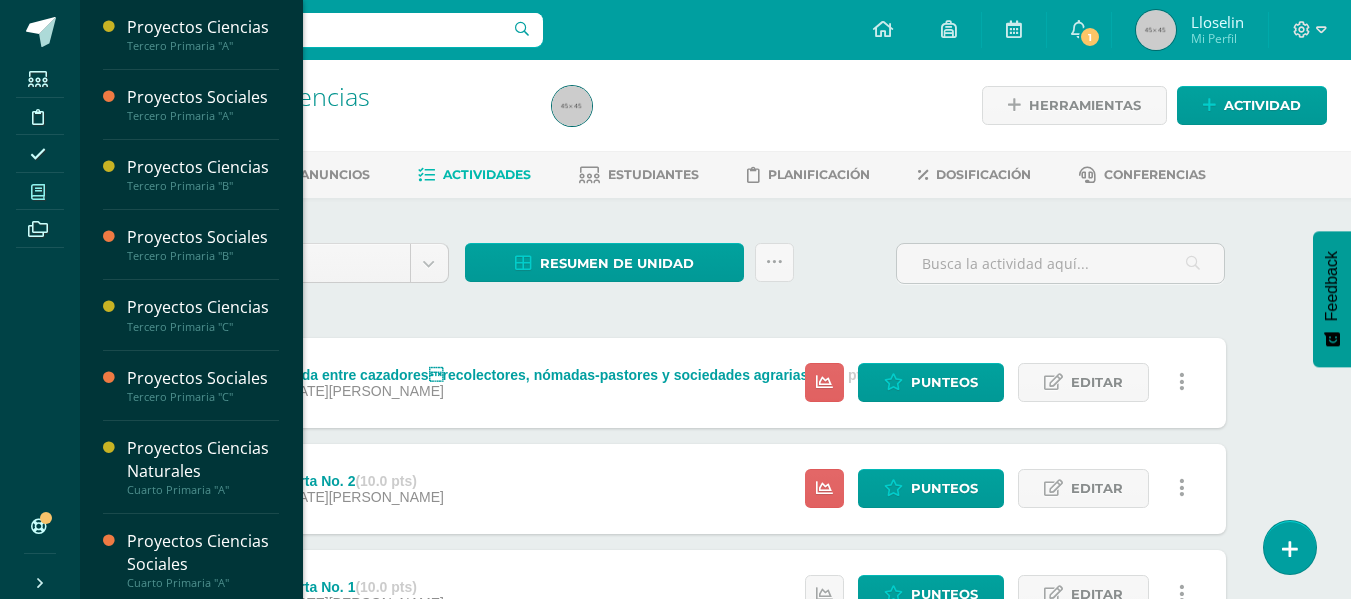 click at bounding box center (38, 192) 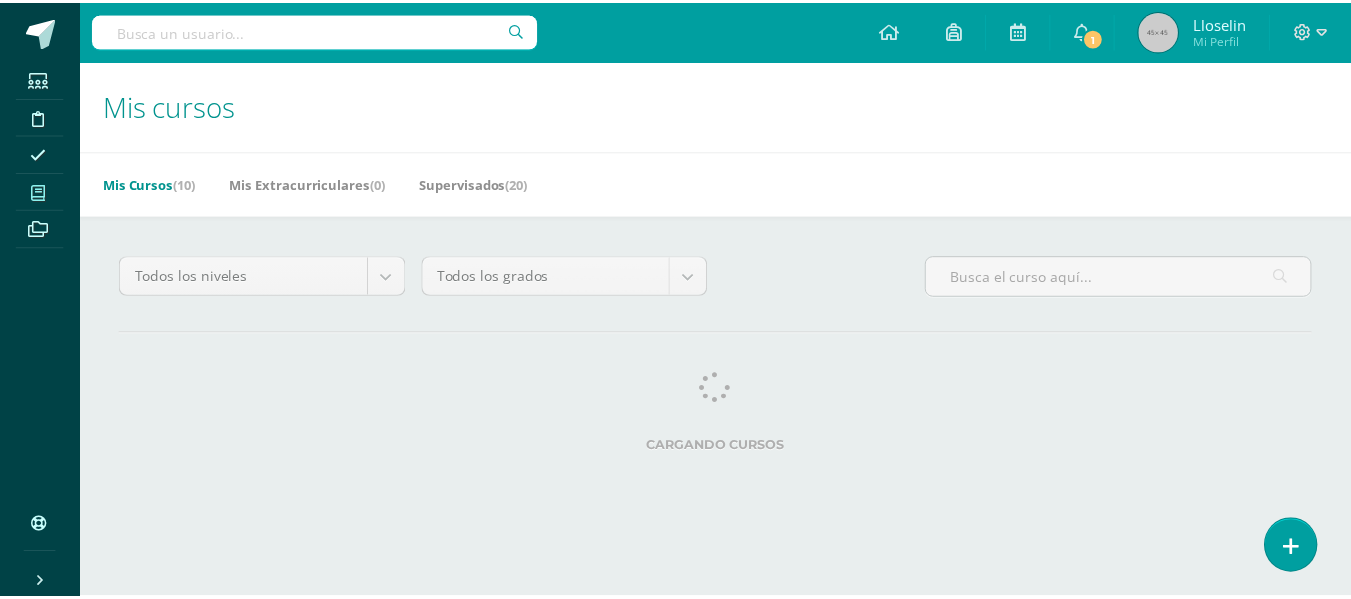 scroll, scrollTop: 0, scrollLeft: 0, axis: both 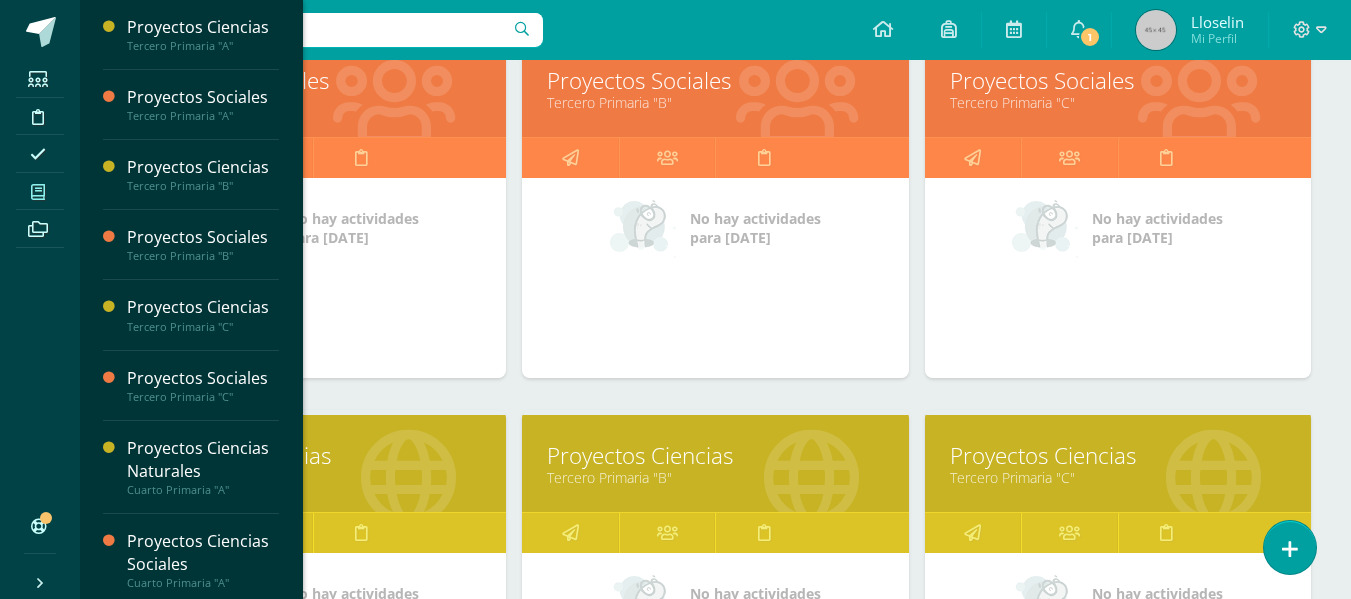 click on "Proyectos Sociales" at bounding box center (1118, 80) 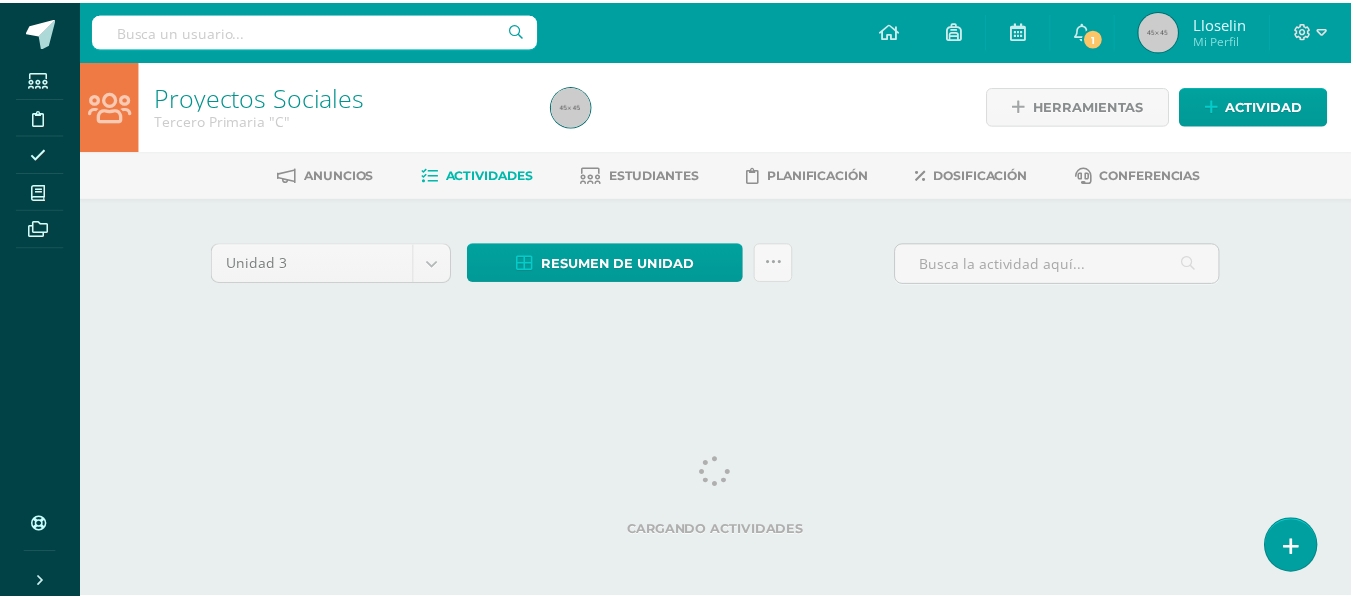 scroll, scrollTop: 0, scrollLeft: 0, axis: both 